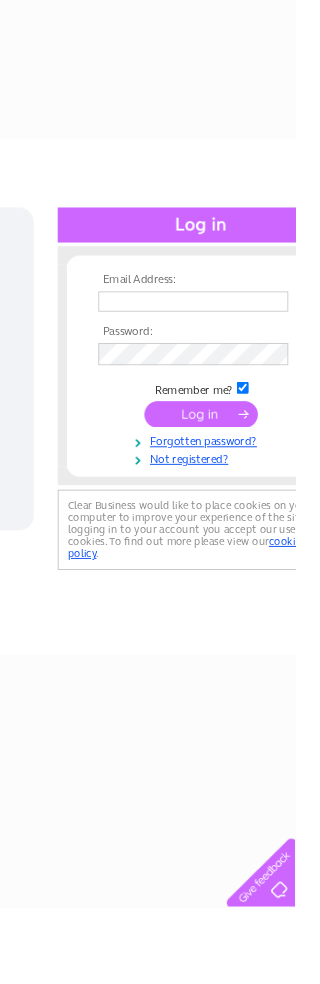 scroll, scrollTop: 0, scrollLeft: 598, axis: horizontal 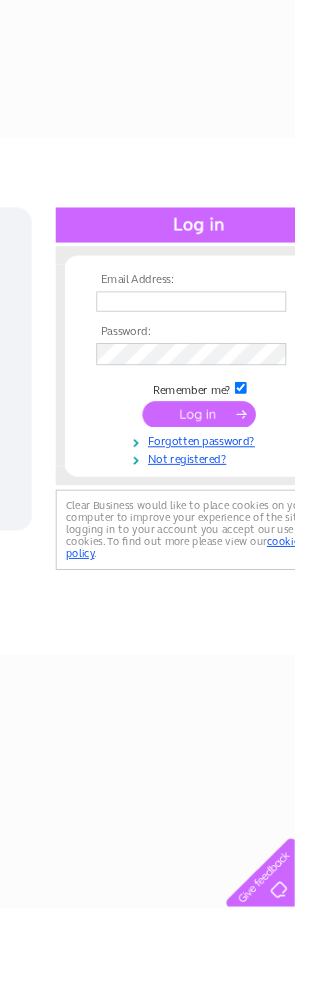 click at bounding box center [208, 327] 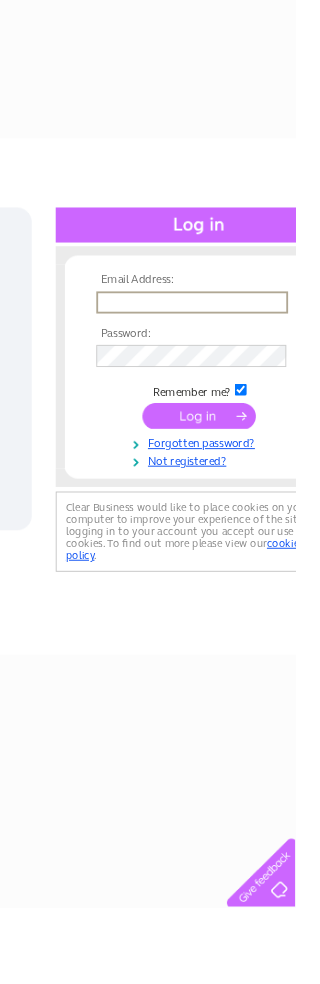scroll, scrollTop: 0, scrollLeft: 598, axis: horizontal 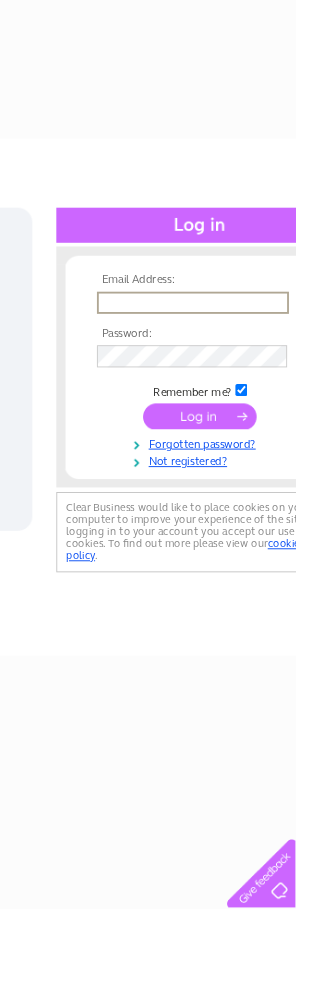 type on "flowdens@btinternet.com" 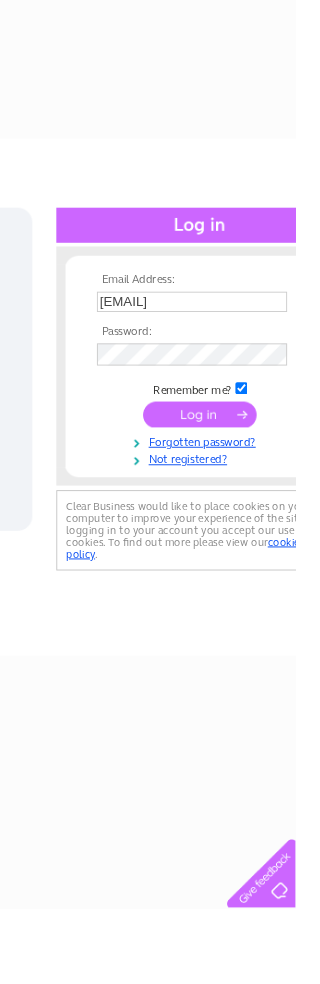 click at bounding box center [216, 449] 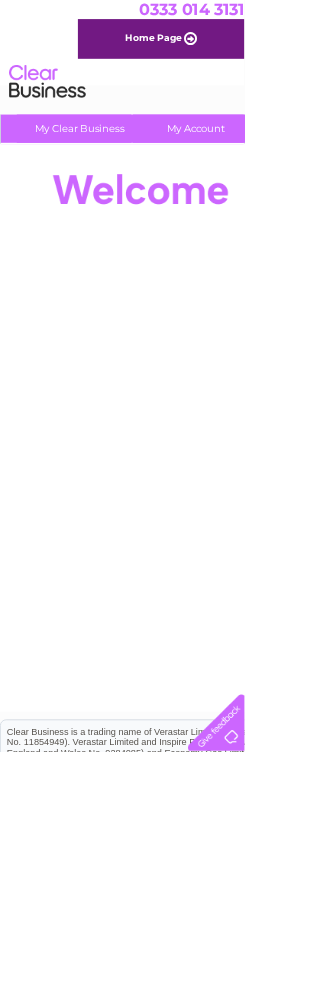 scroll, scrollTop: 0, scrollLeft: 0, axis: both 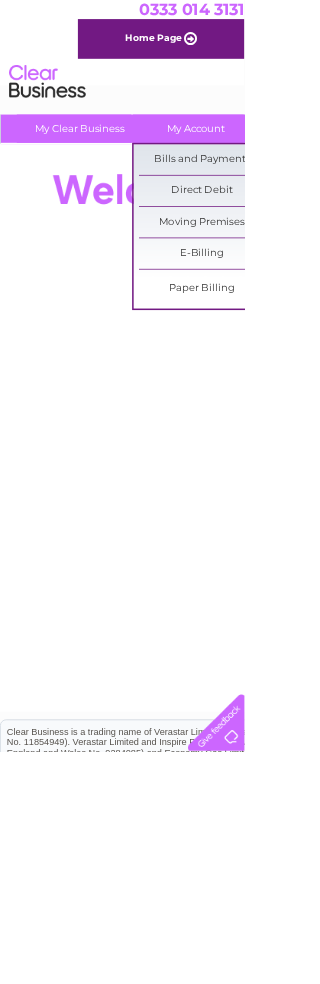 click on "Bills and Payments" at bounding box center (264, 209) 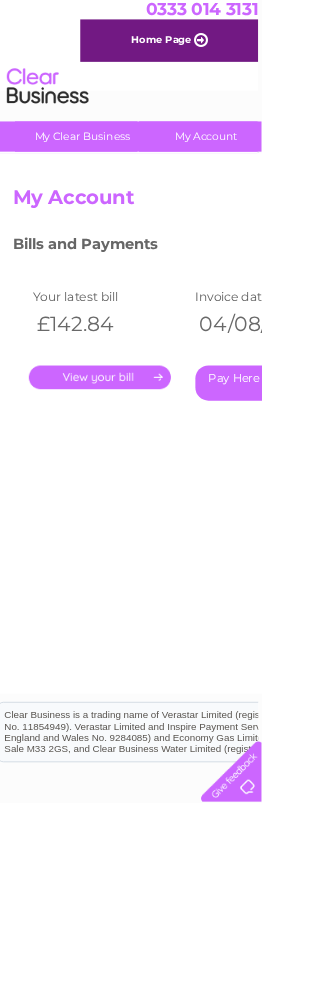 scroll, scrollTop: 0, scrollLeft: 0, axis: both 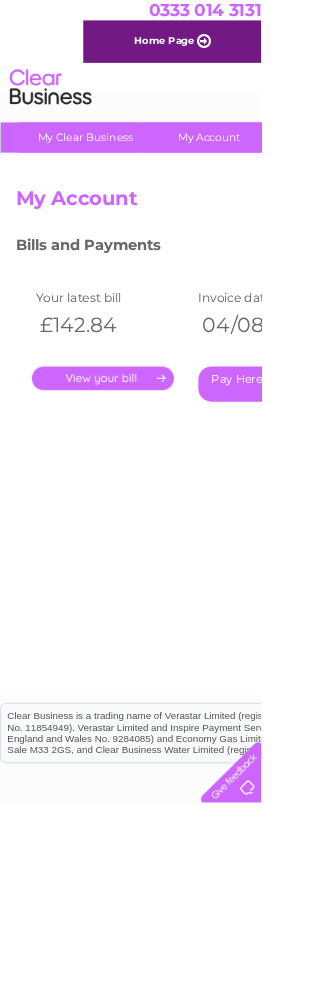 click on "." at bounding box center [126, 463] 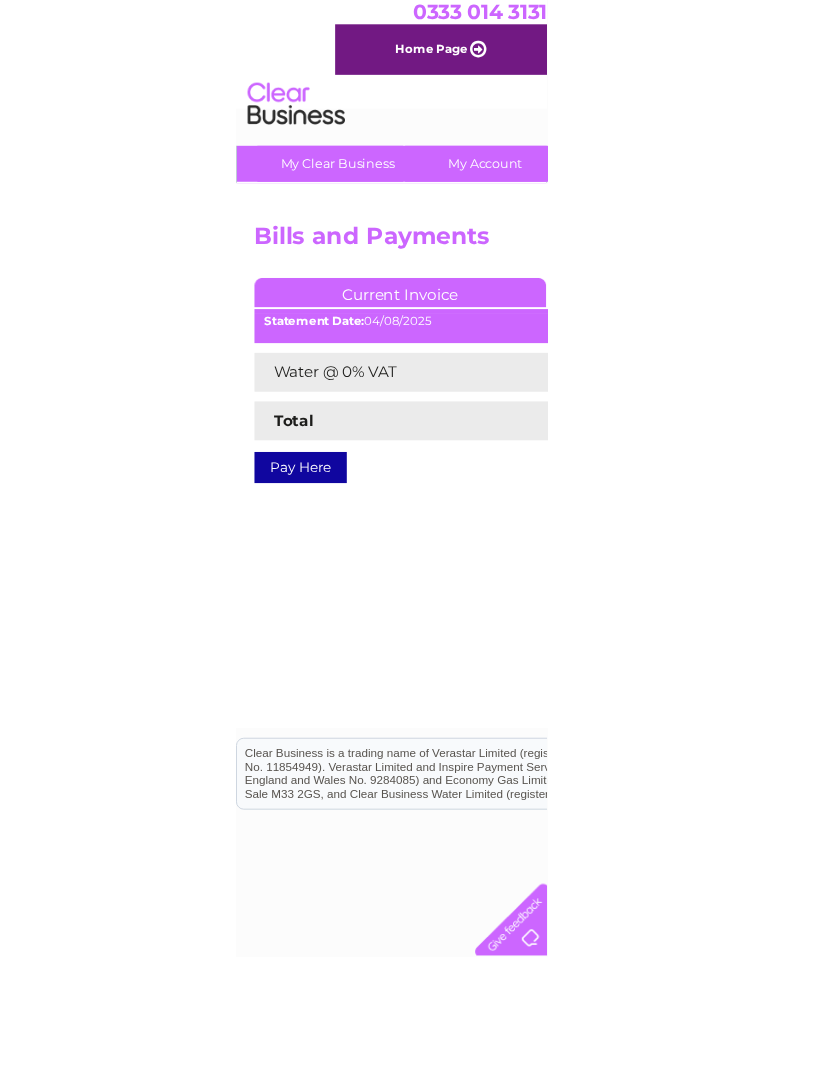 scroll, scrollTop: 0, scrollLeft: 0, axis: both 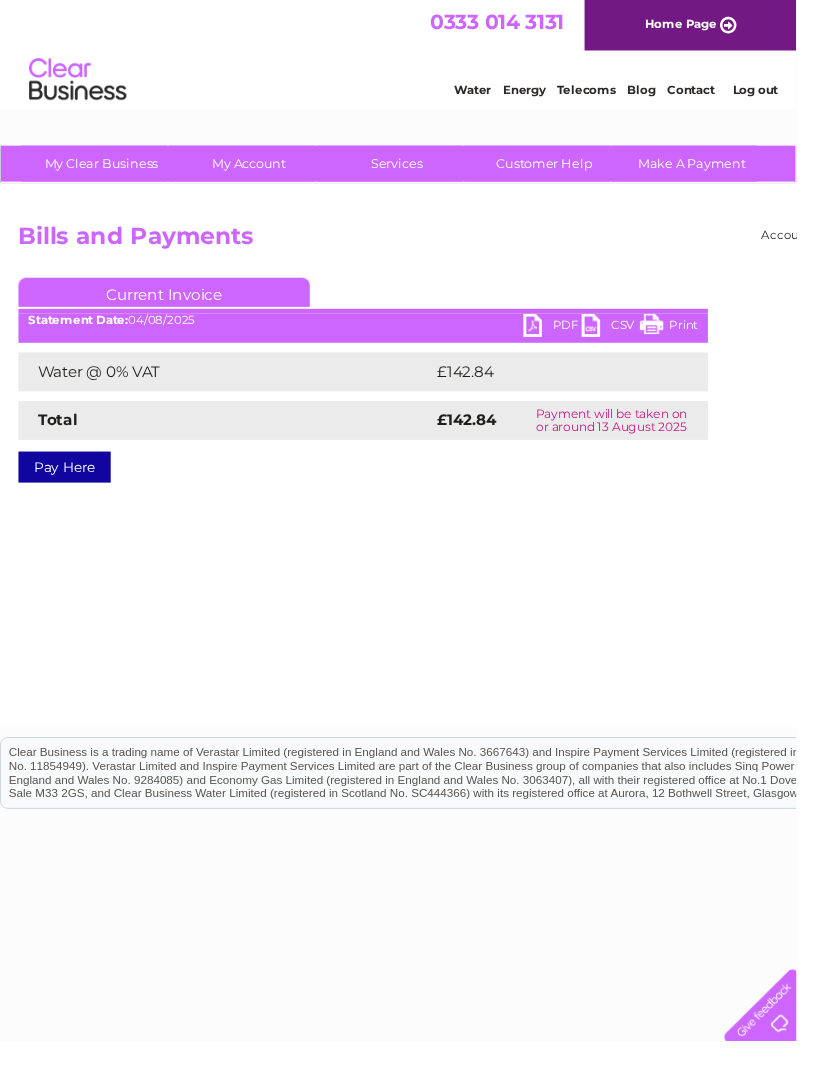 click on "CSV" at bounding box center (629, 337) 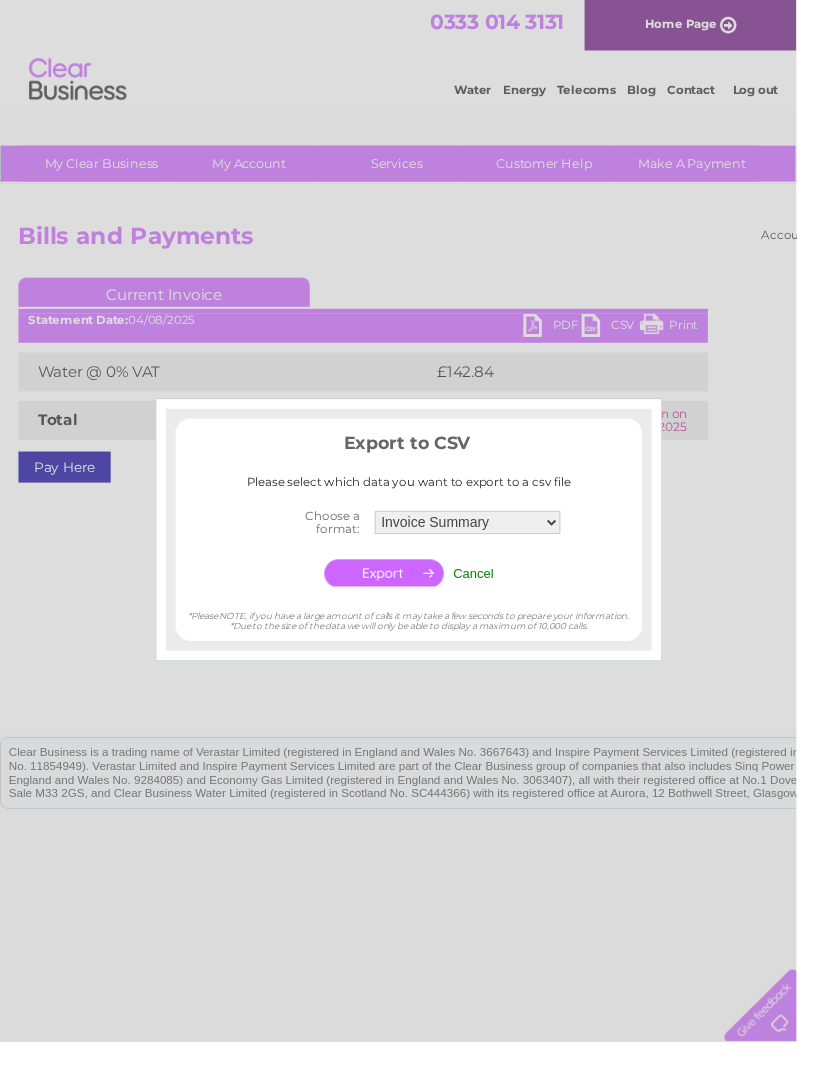 click at bounding box center (410, 536) 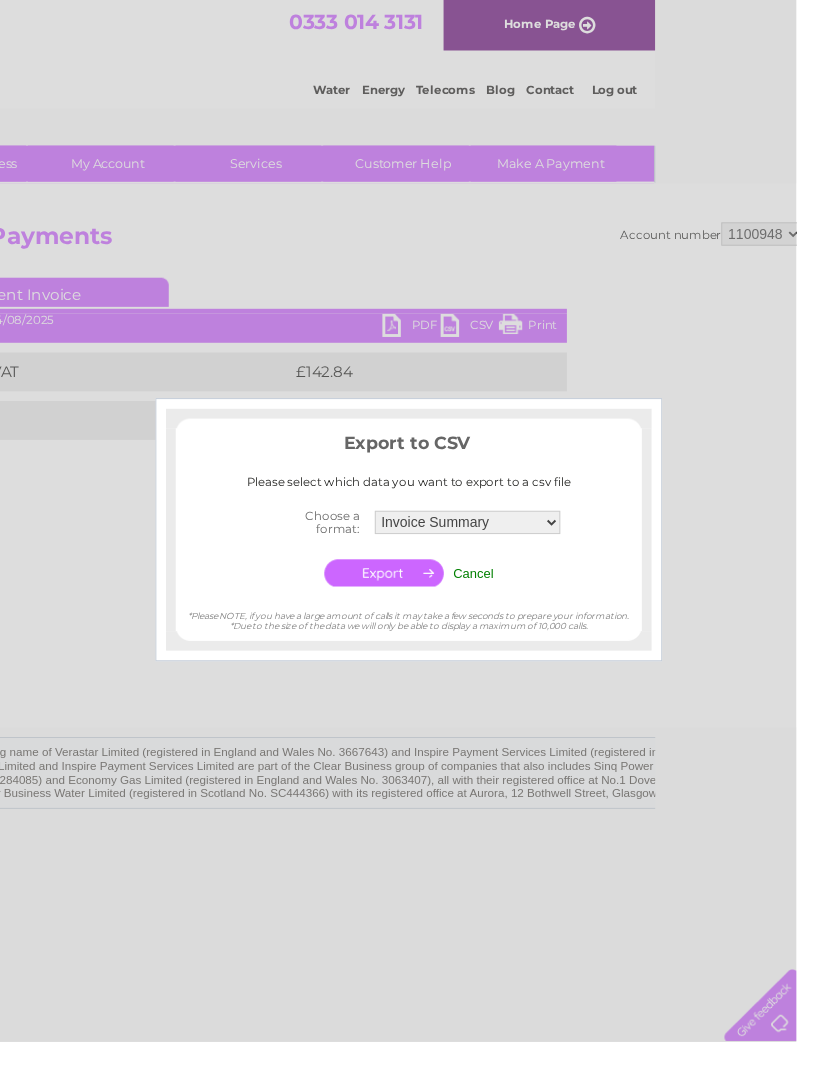 scroll, scrollTop: 0, scrollLeft: 145, axis: horizontal 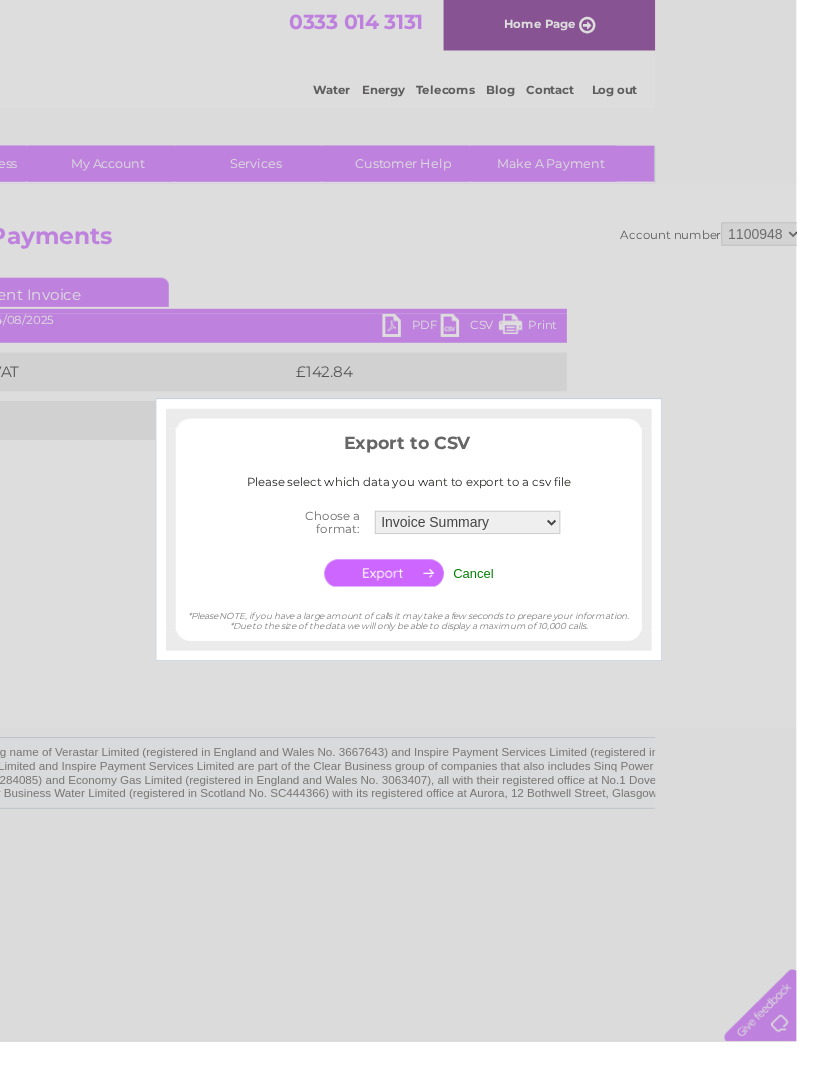 click at bounding box center [410, 536] 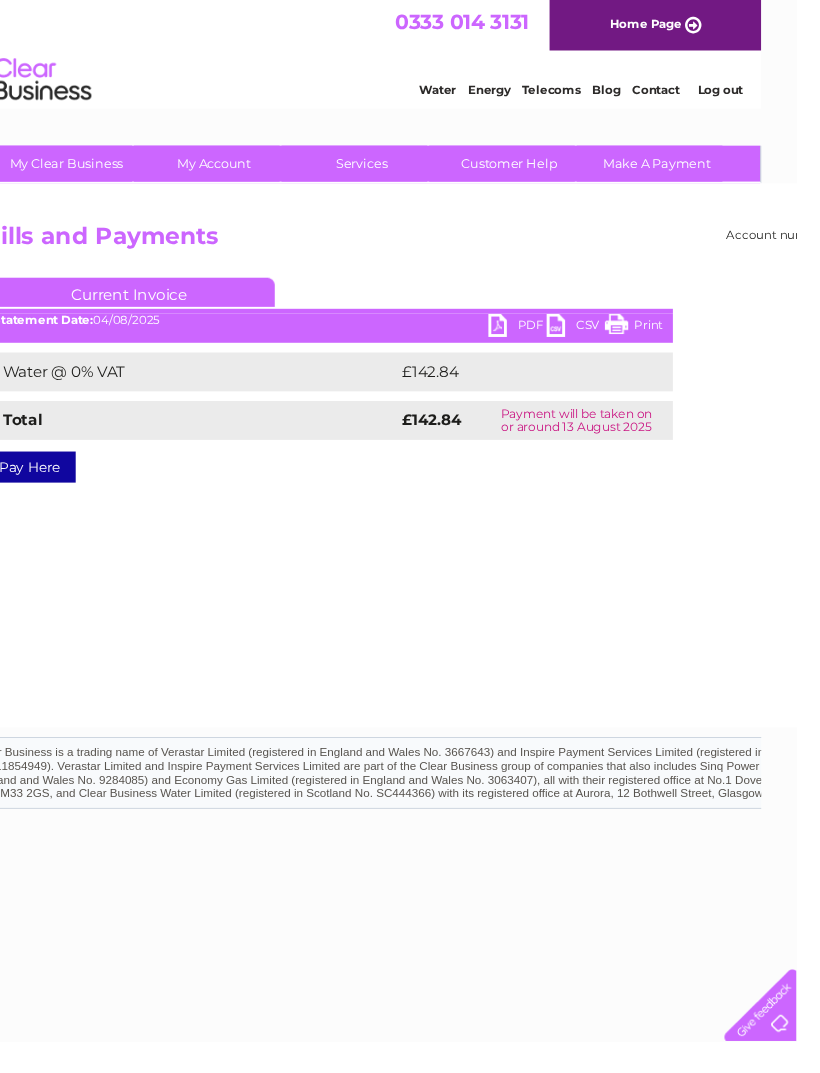 scroll, scrollTop: 0, scrollLeft: 0, axis: both 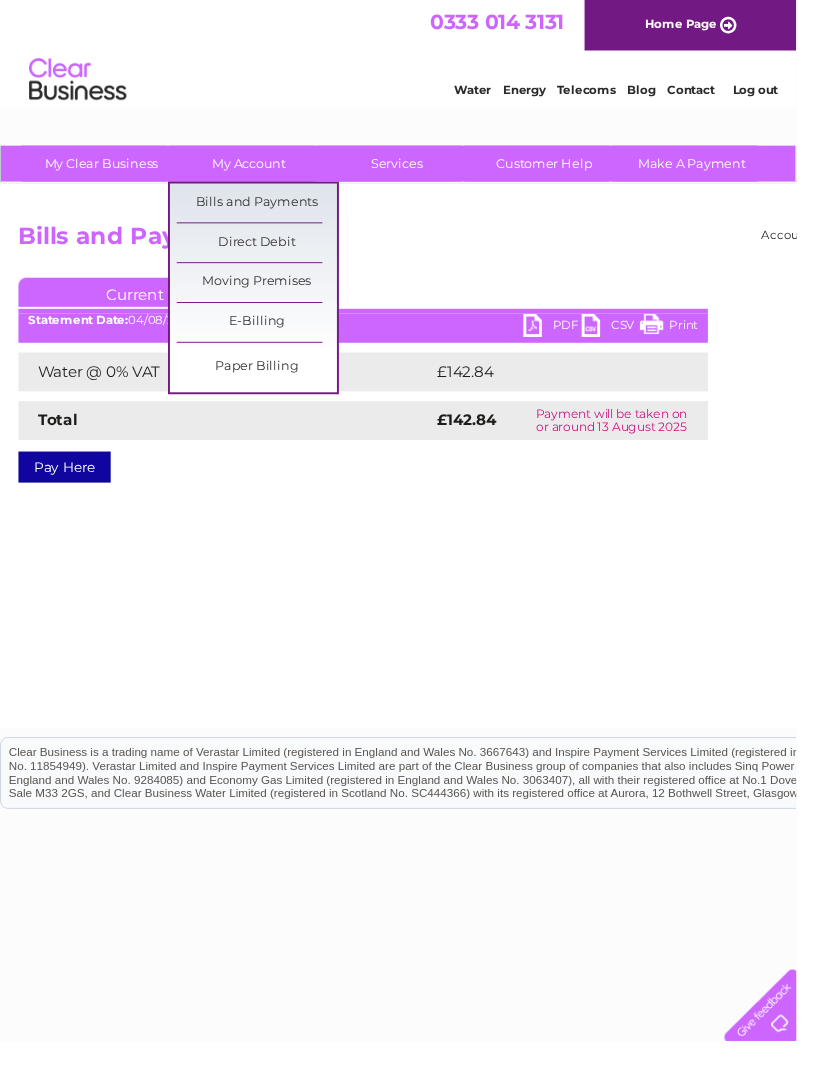 click on "Bills and Payments" at bounding box center (264, 209) 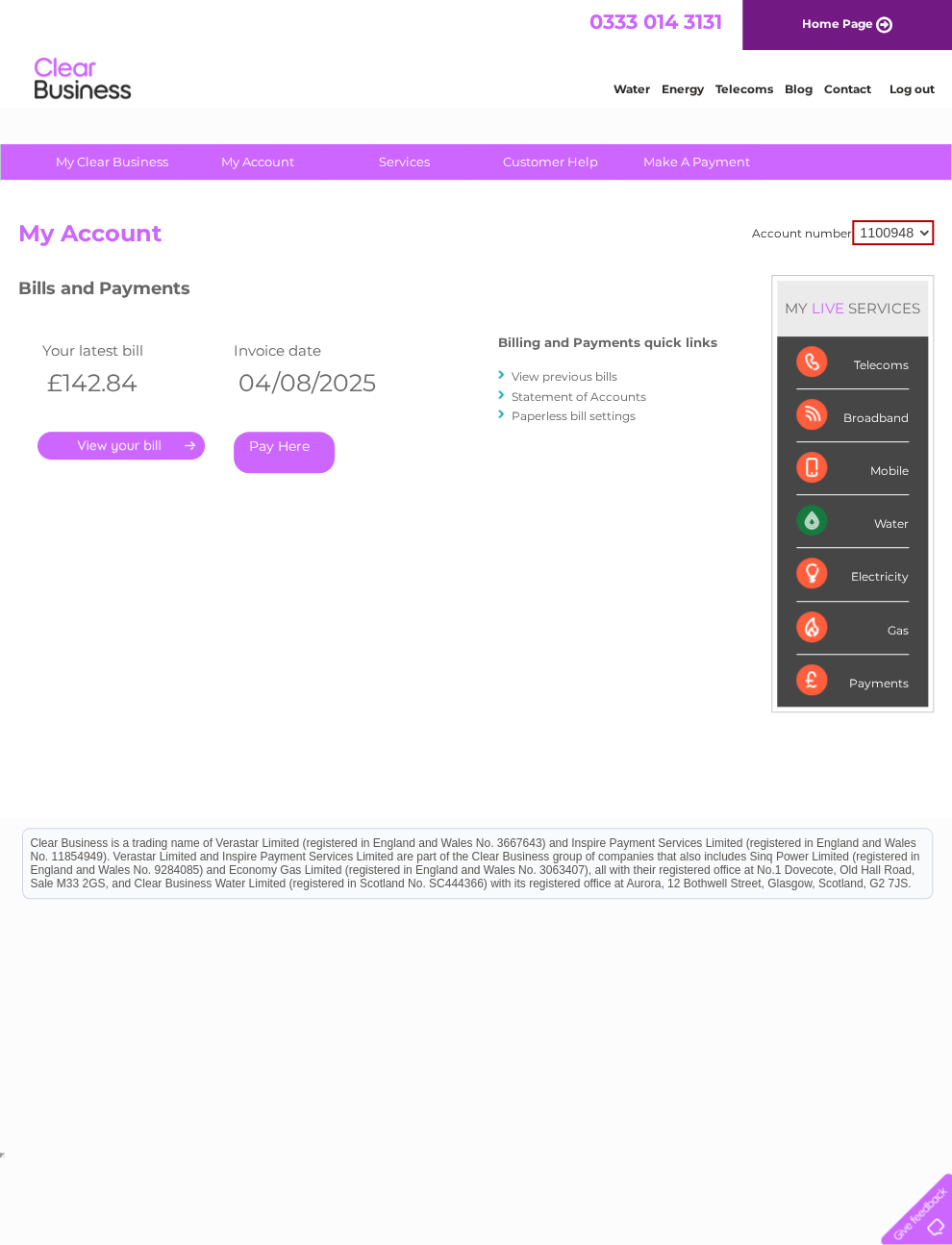 scroll, scrollTop: 0, scrollLeft: 0, axis: both 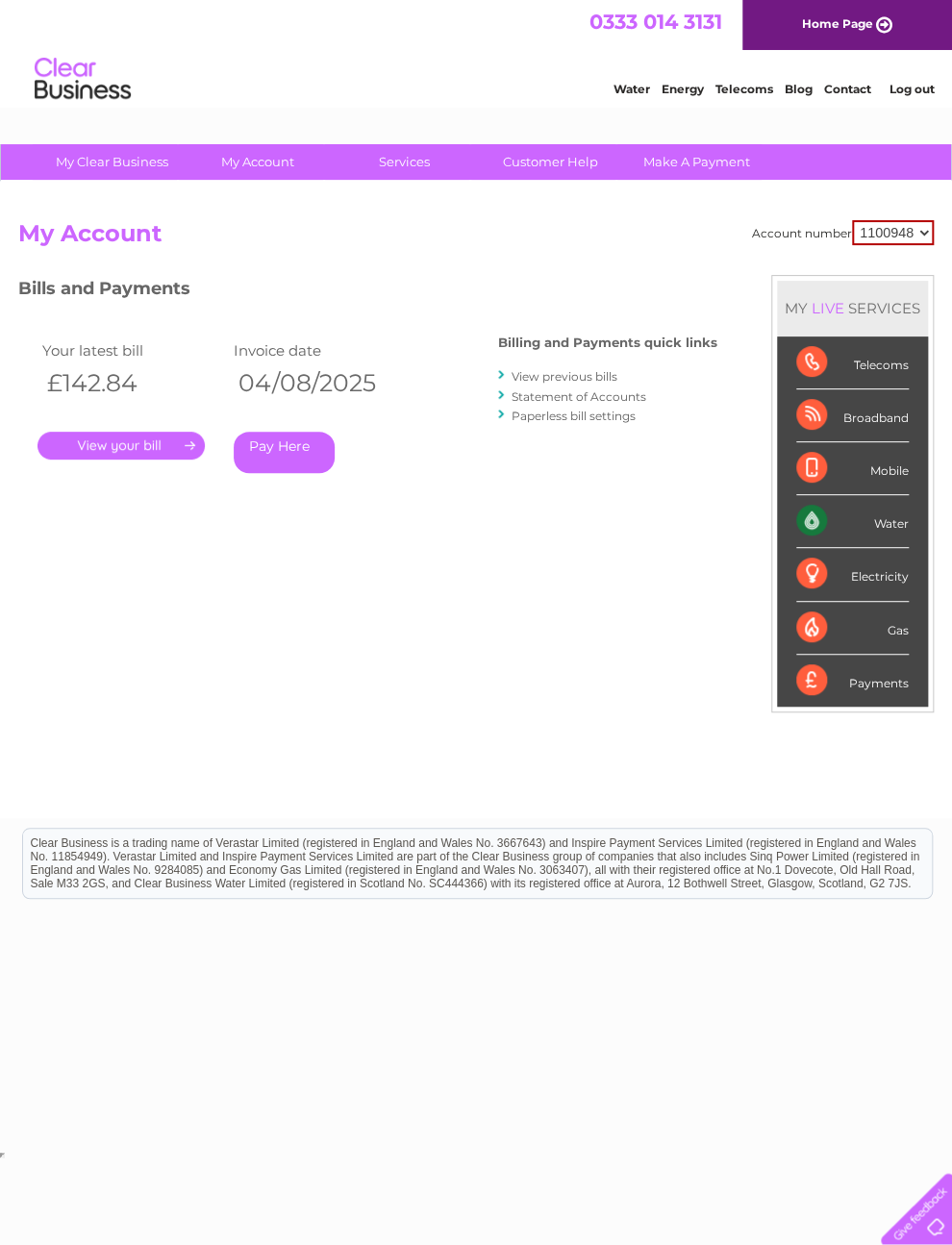 click on "Statement of Accounts" at bounding box center [579, 396] 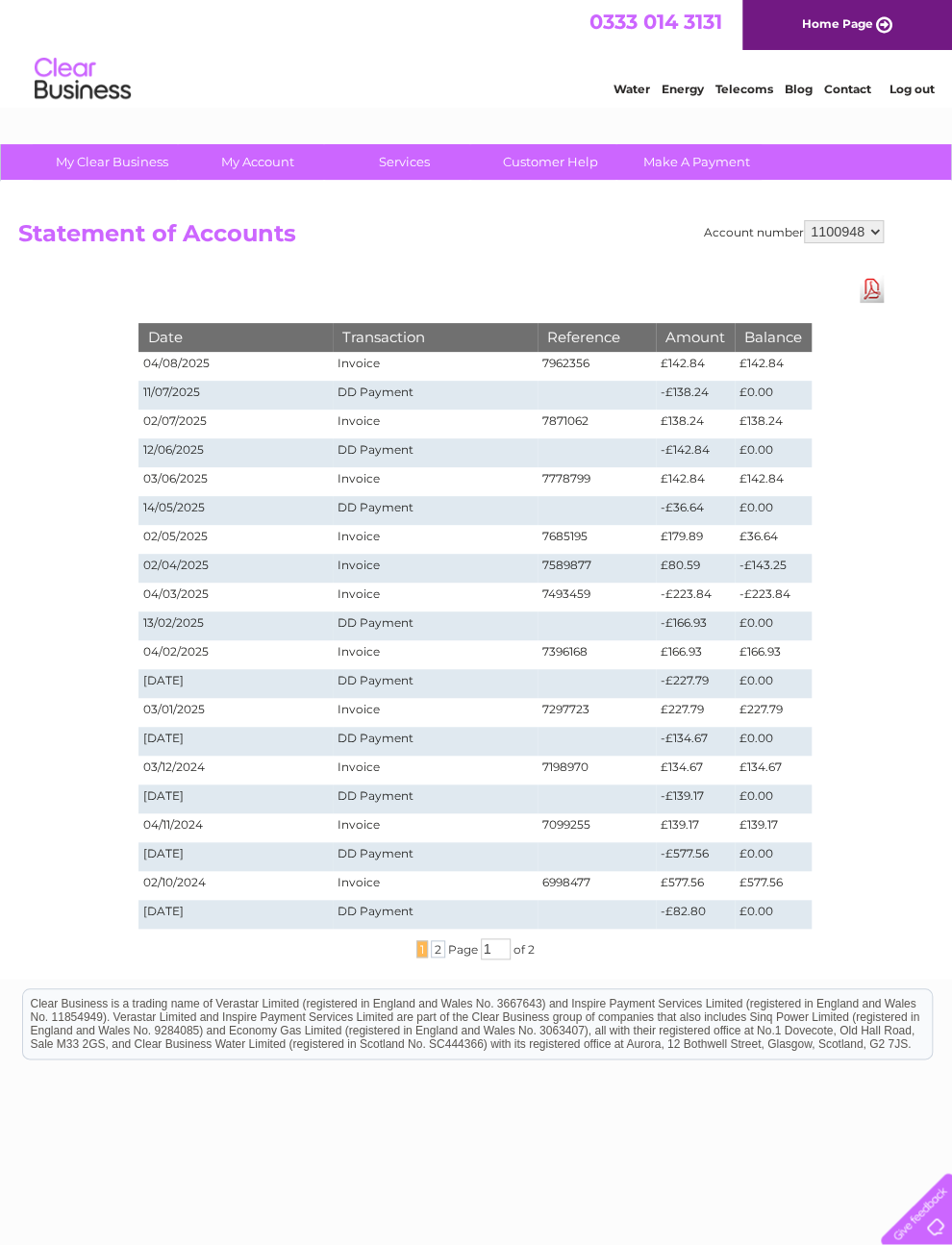 scroll, scrollTop: 0, scrollLeft: 0, axis: both 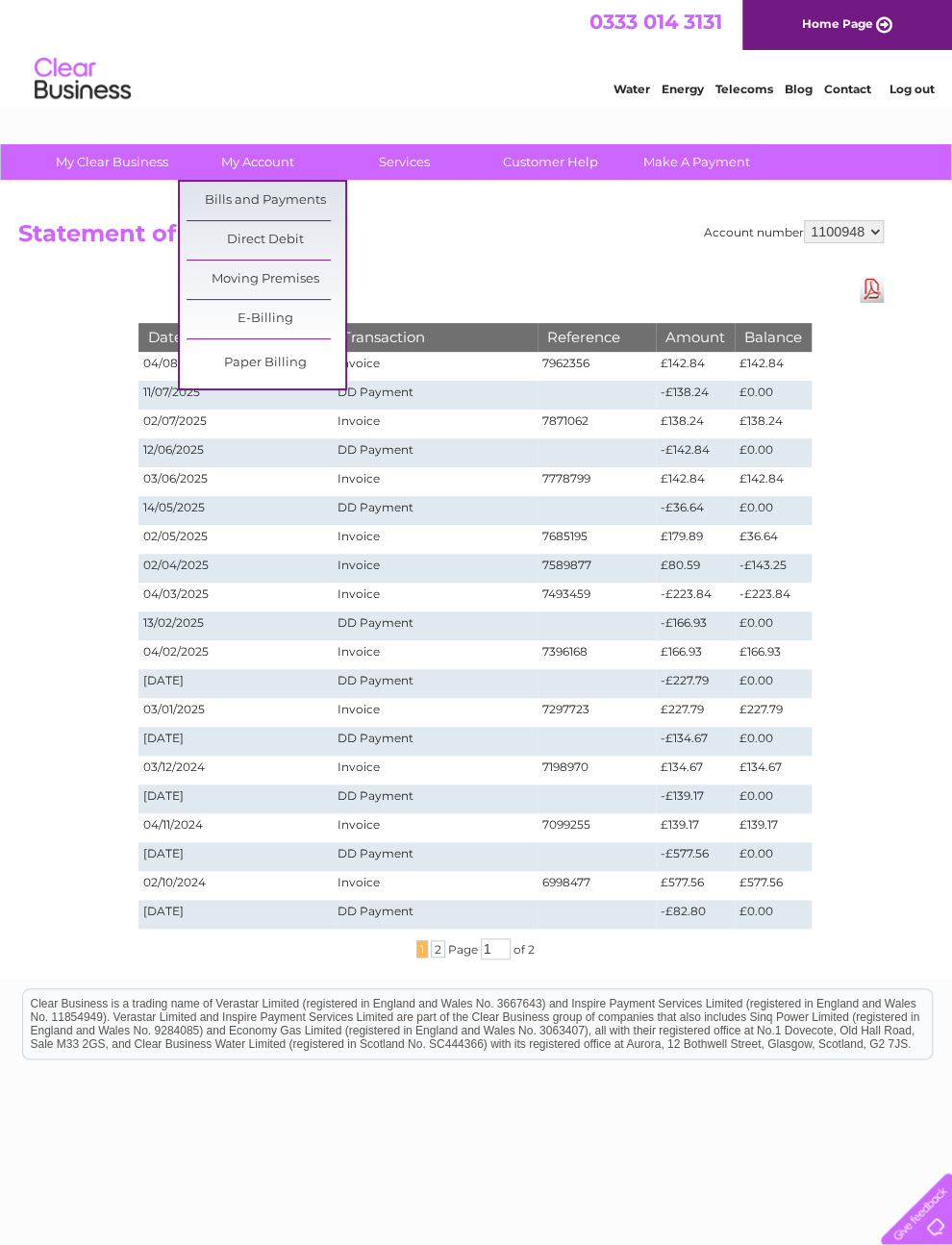 click on "Bills and Payments" at bounding box center (265, 201) 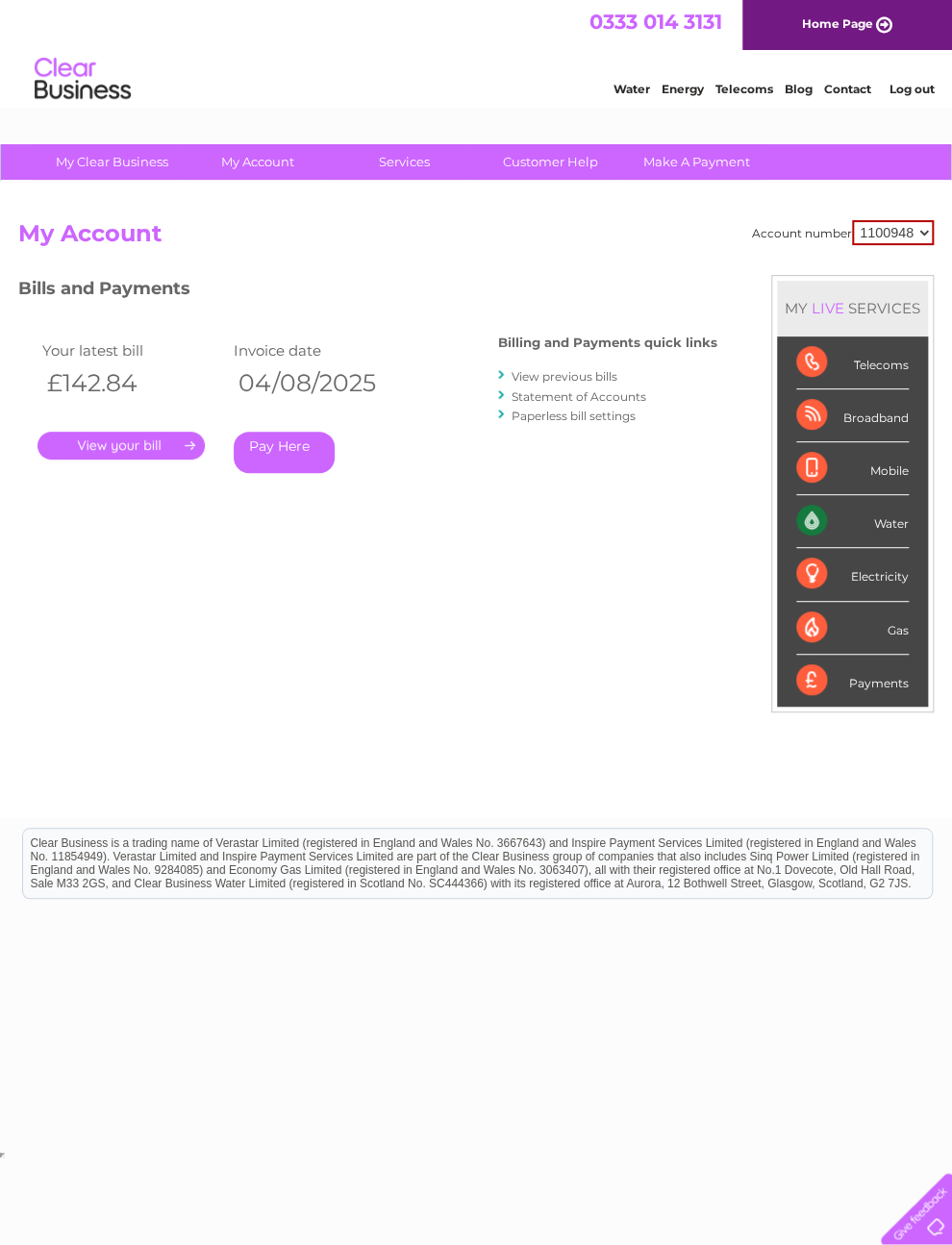 scroll, scrollTop: 0, scrollLeft: 0, axis: both 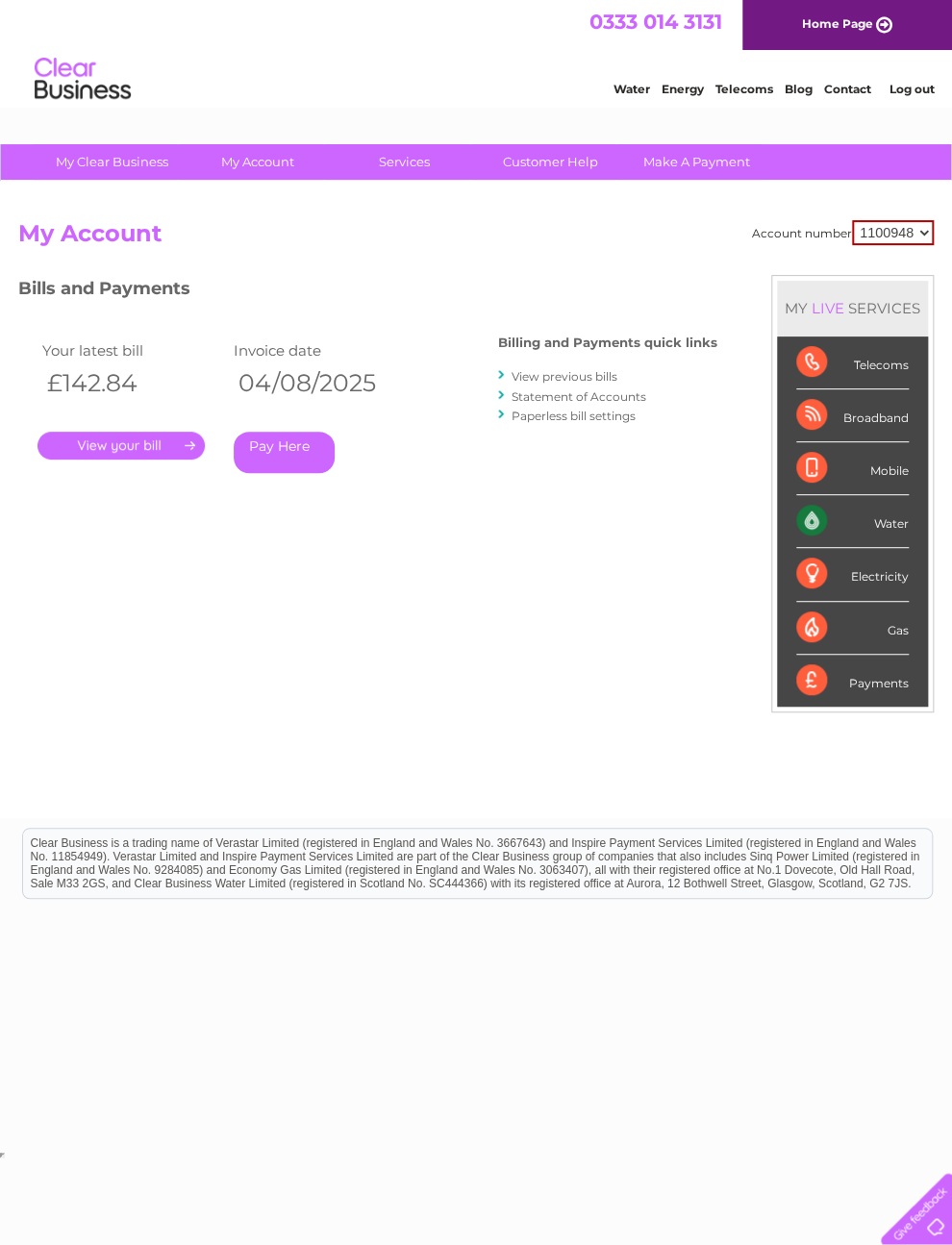 click on "Statement of Accounts" at bounding box center [579, 396] 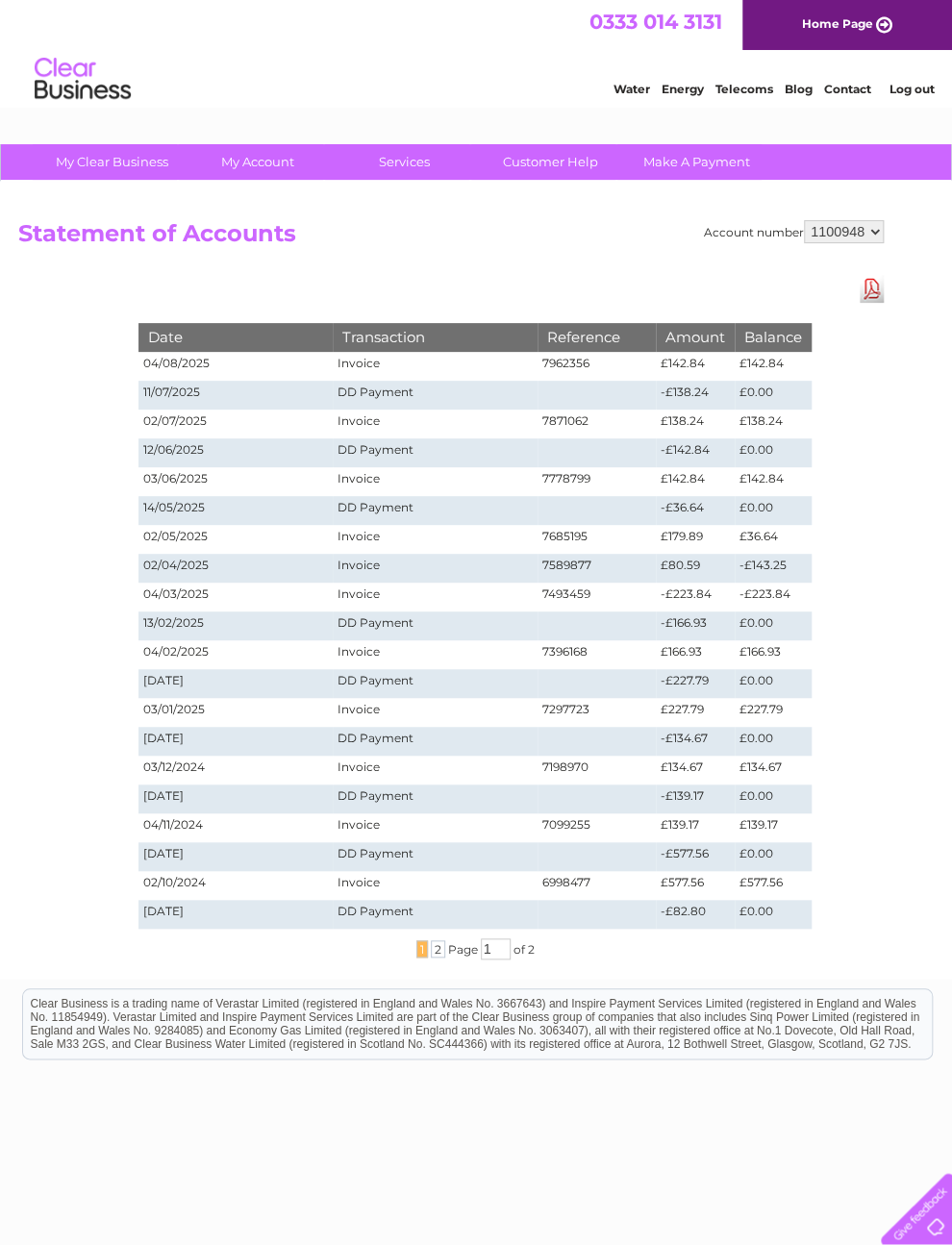 scroll, scrollTop: 0, scrollLeft: 0, axis: both 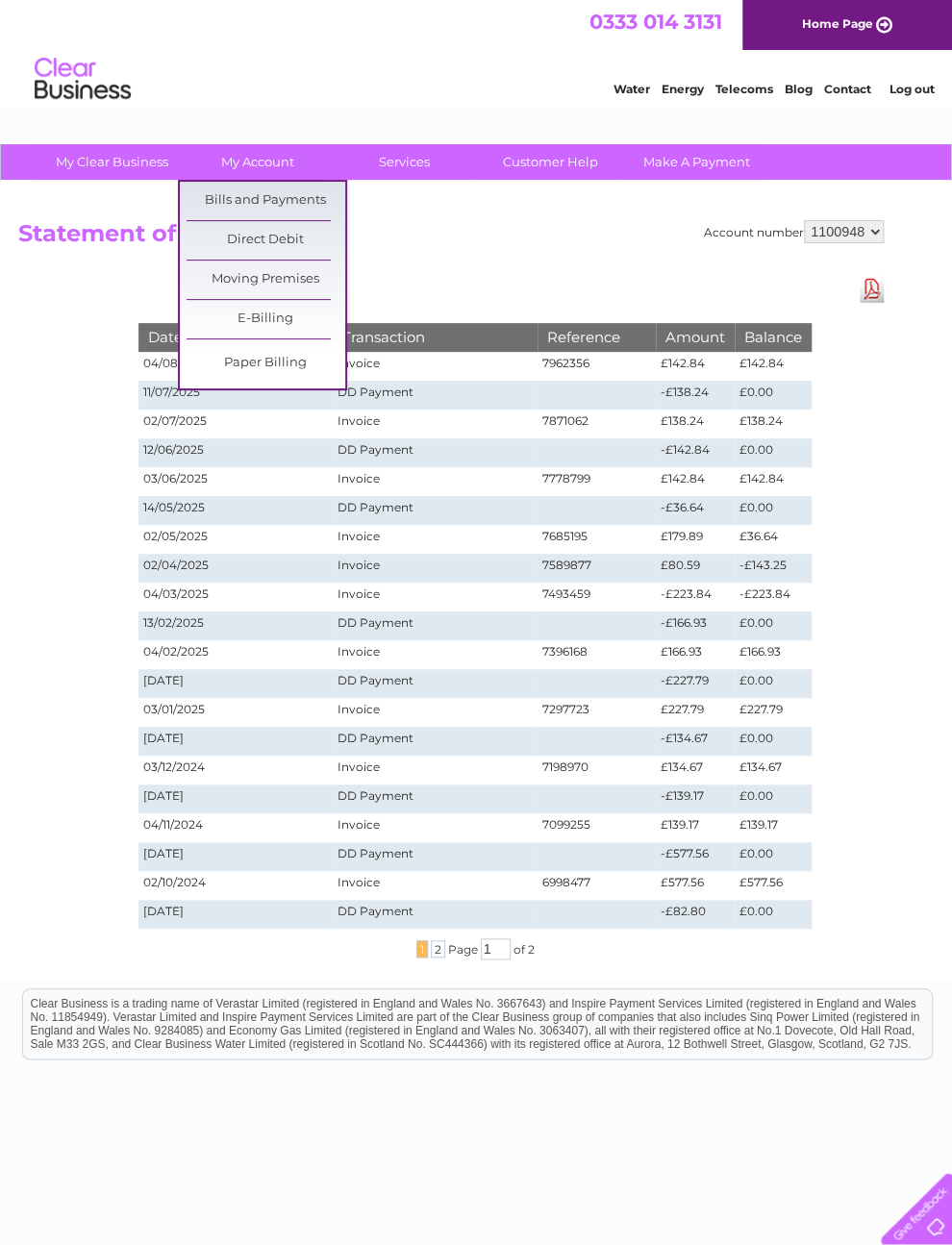 click on "Direct Debit" at bounding box center (265, 240) 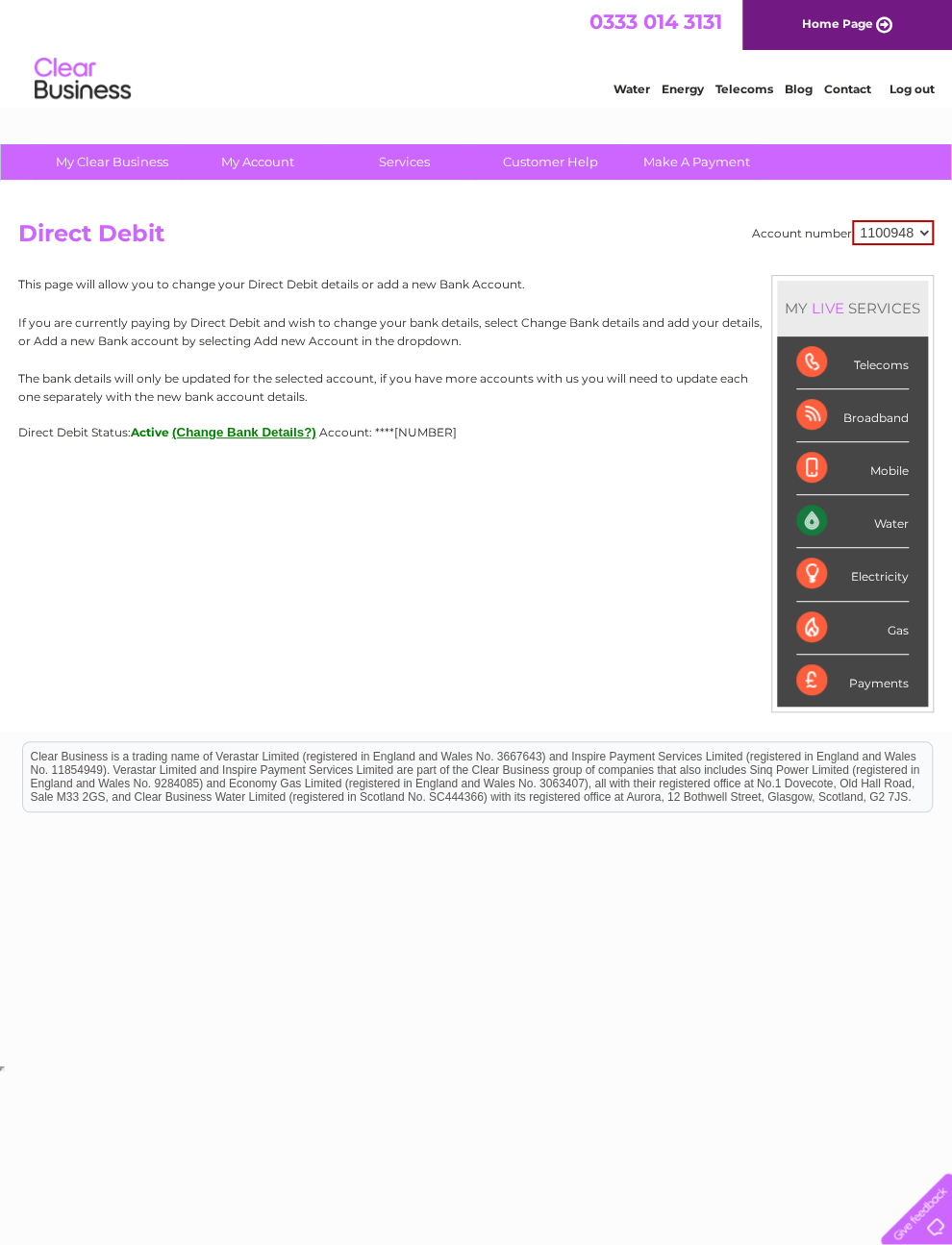 scroll, scrollTop: 0, scrollLeft: 0, axis: both 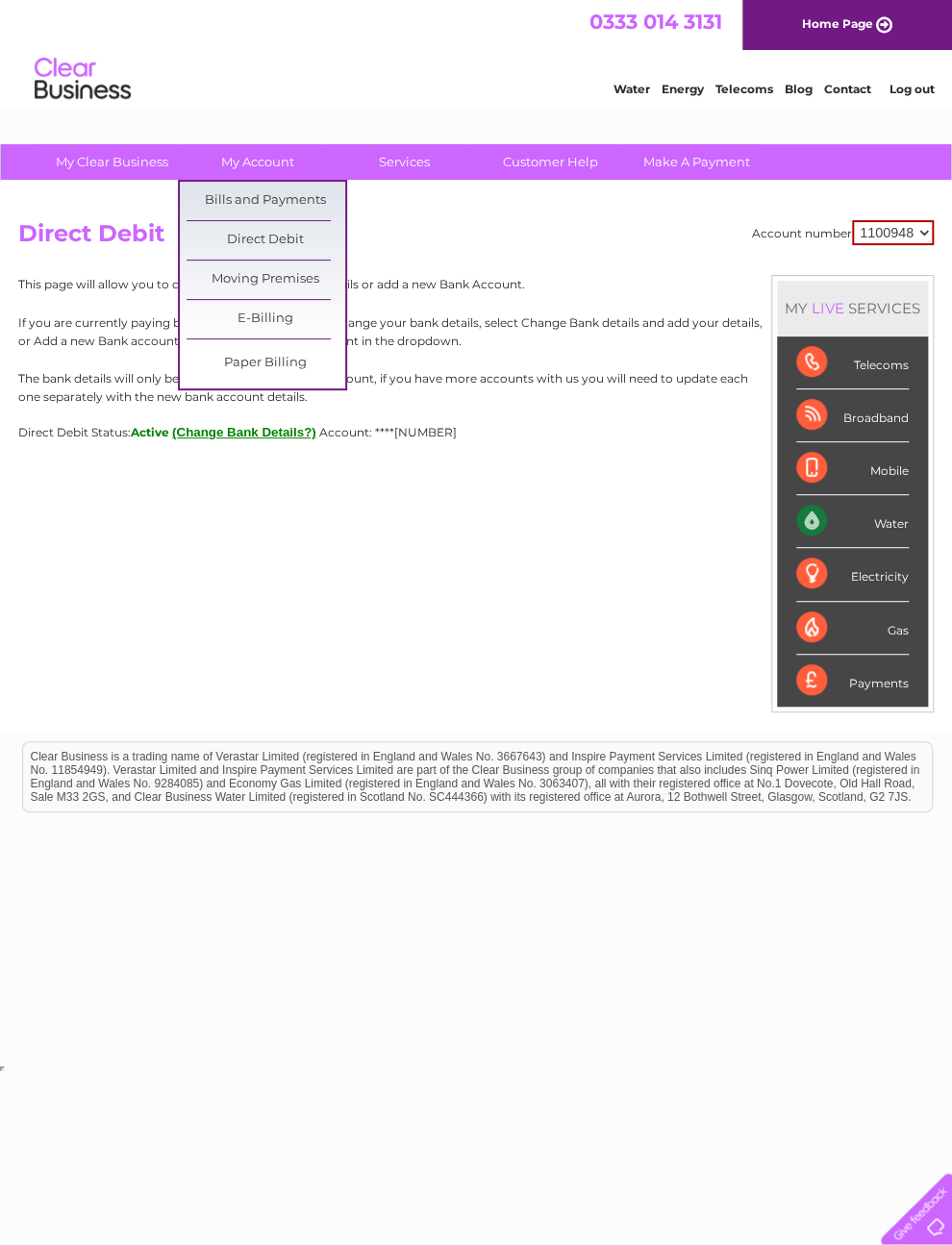 click on "Bills and Payments" at bounding box center (265, 201) 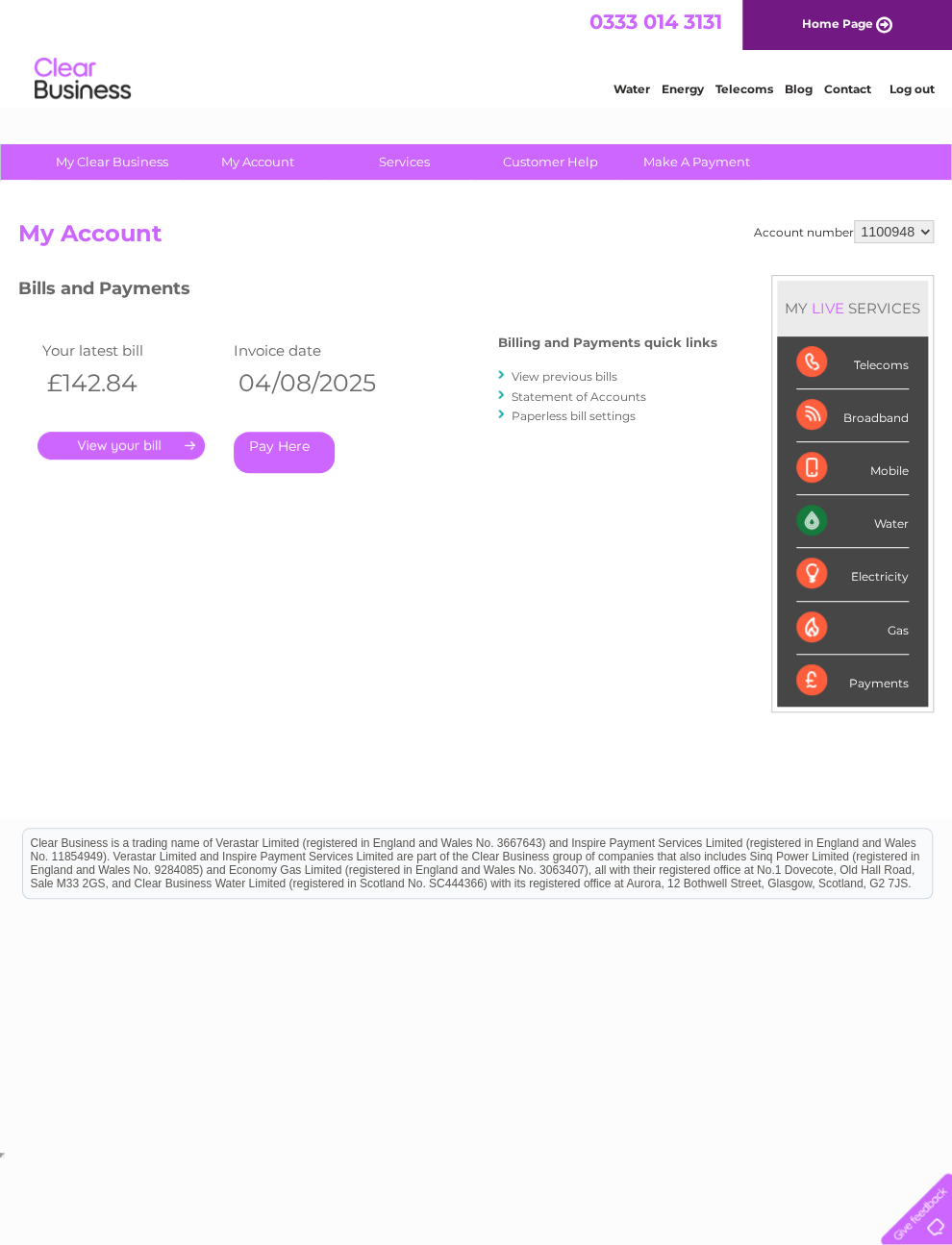 scroll, scrollTop: 0, scrollLeft: 0, axis: both 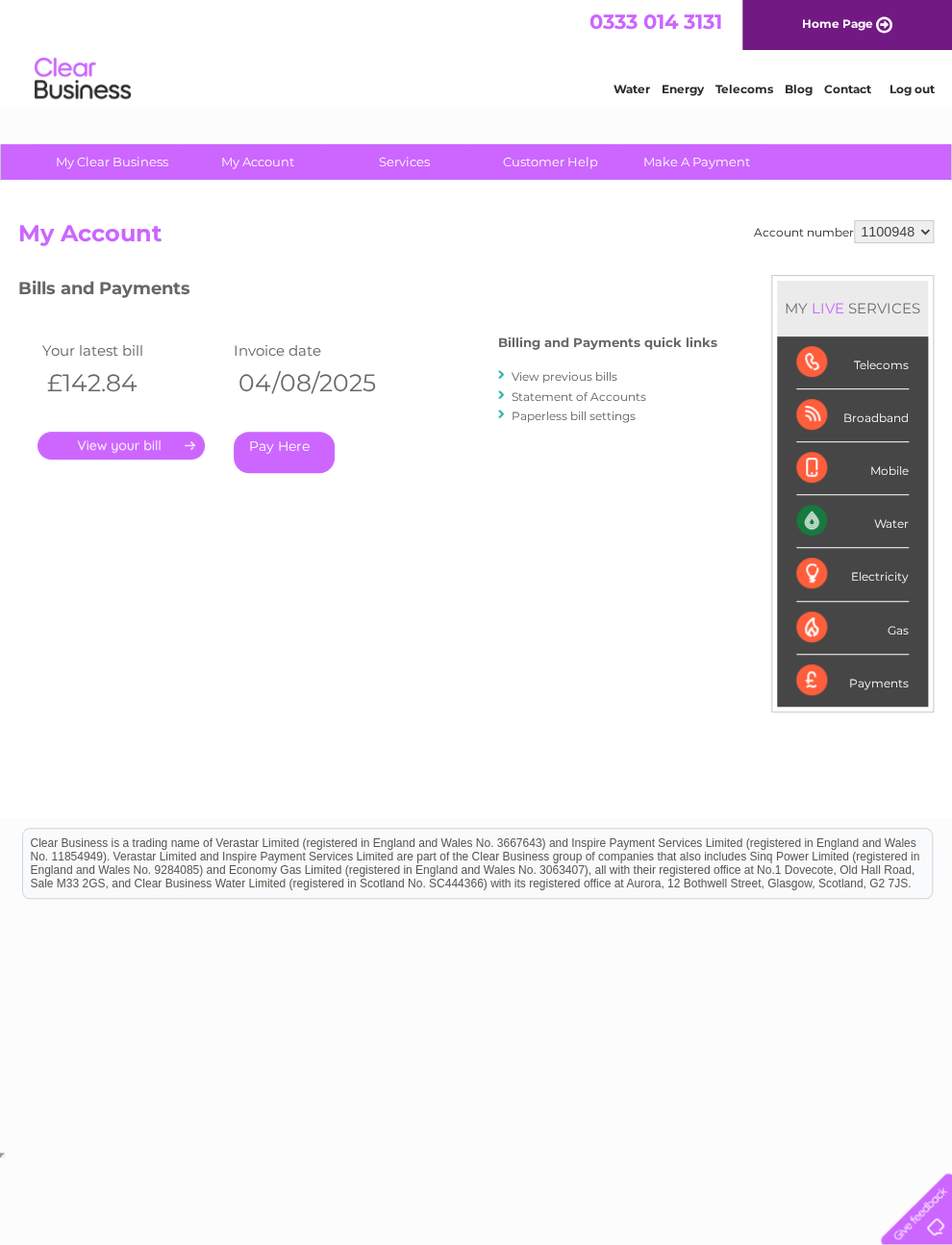 click on "Billing and Payments quick links
View previous bills
Statement of Accounts
Paperless bill settings" at bounding box center (608, 381) 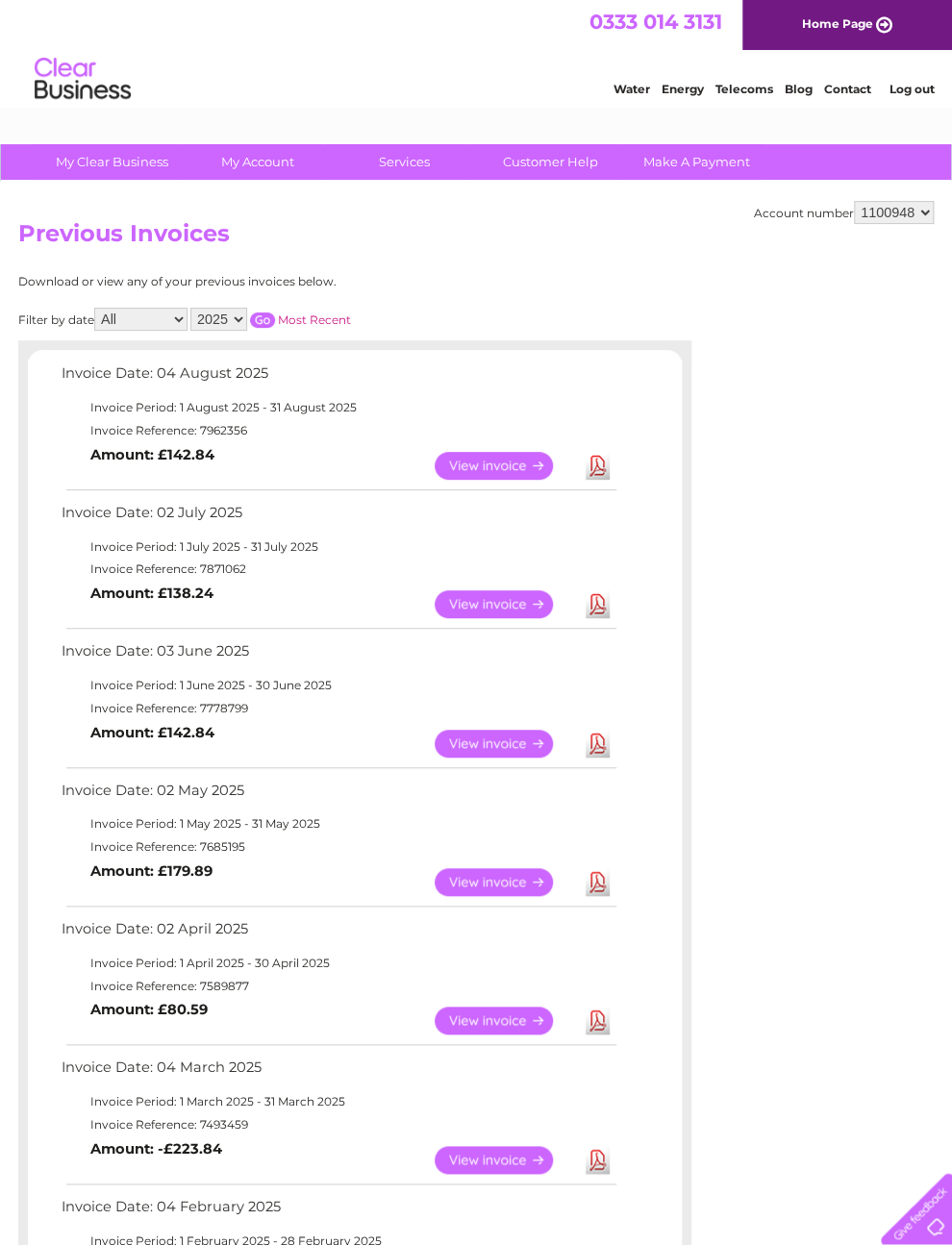 scroll, scrollTop: 0, scrollLeft: 0, axis: both 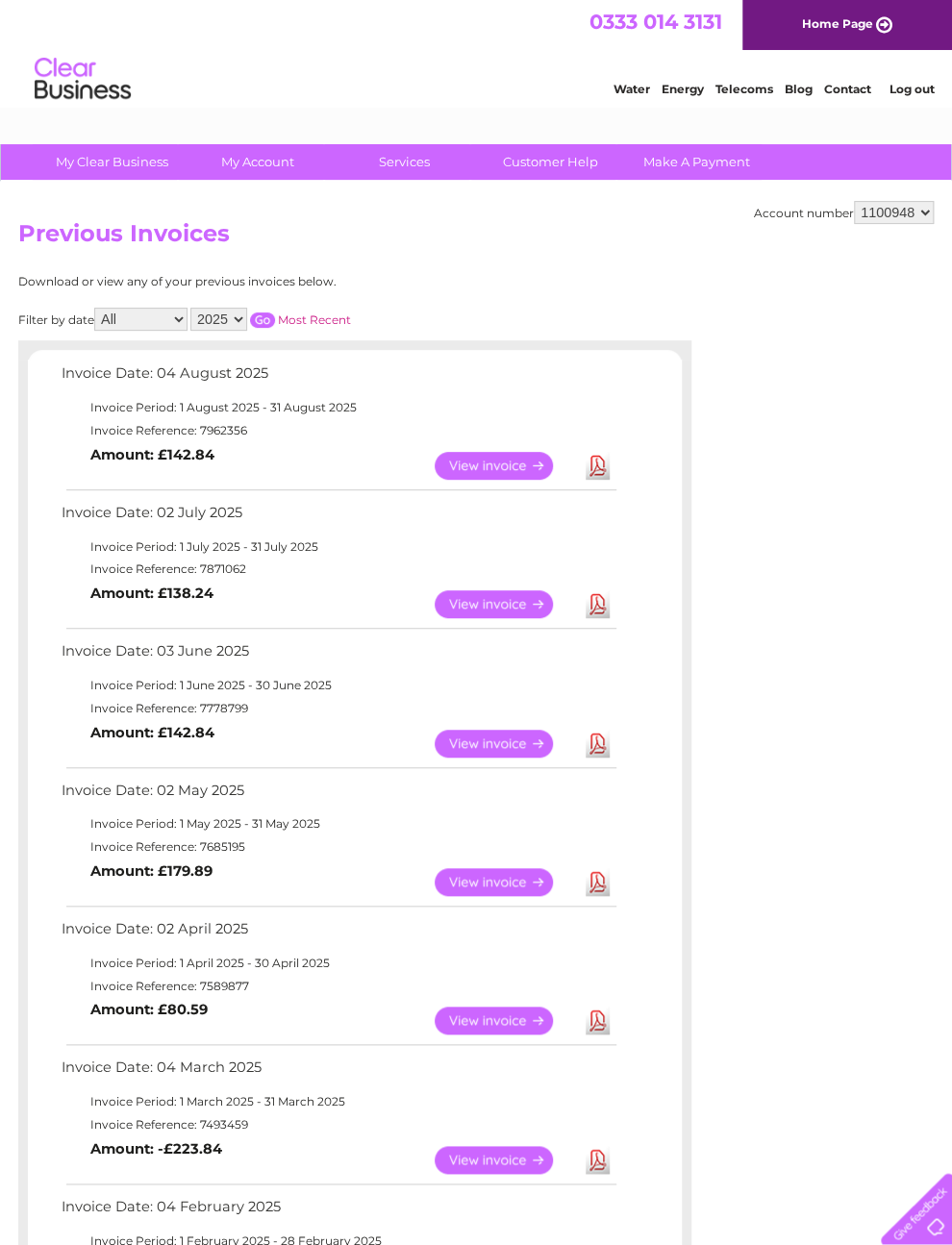 click on "View" at bounding box center (505, 465) 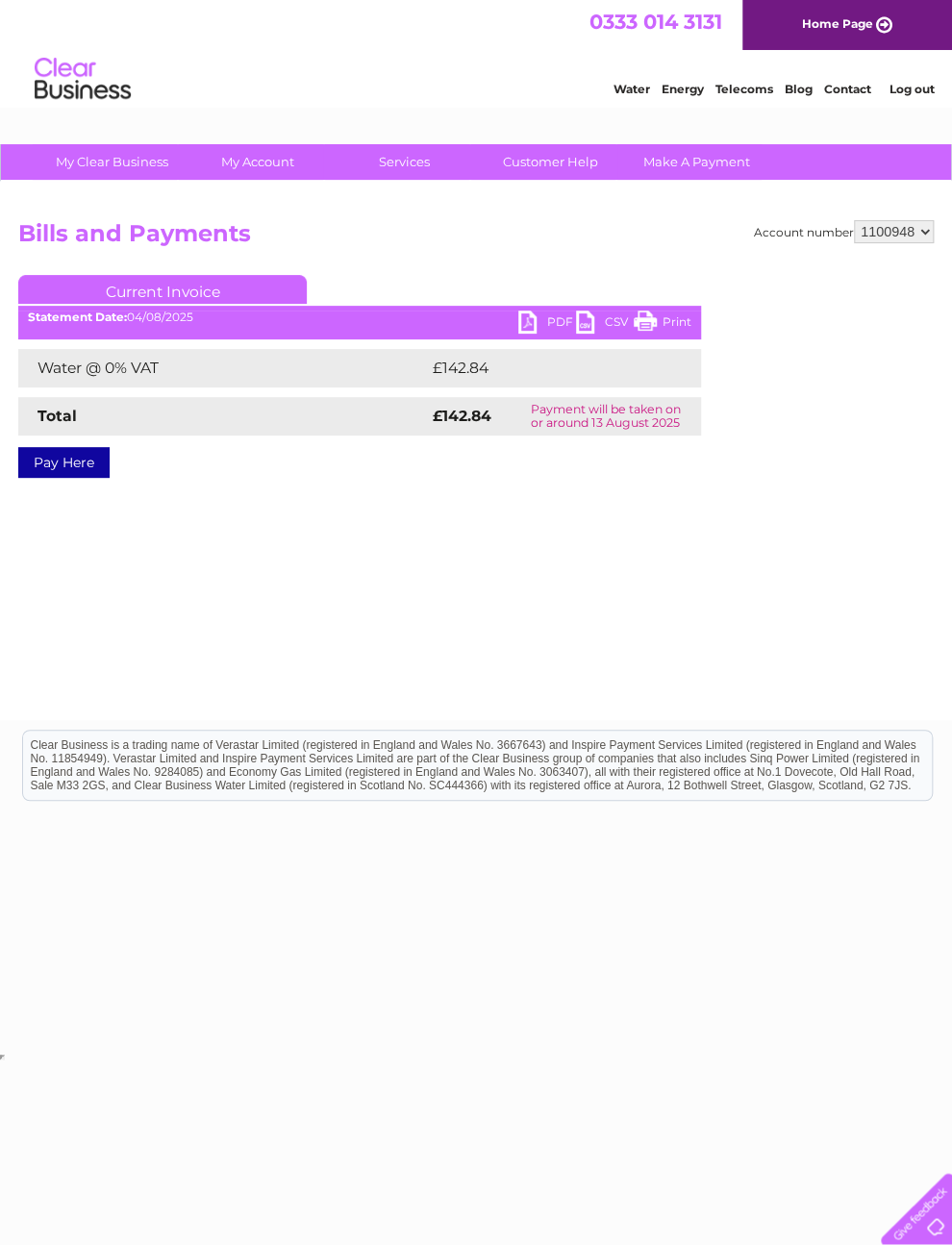 scroll, scrollTop: 0, scrollLeft: 0, axis: both 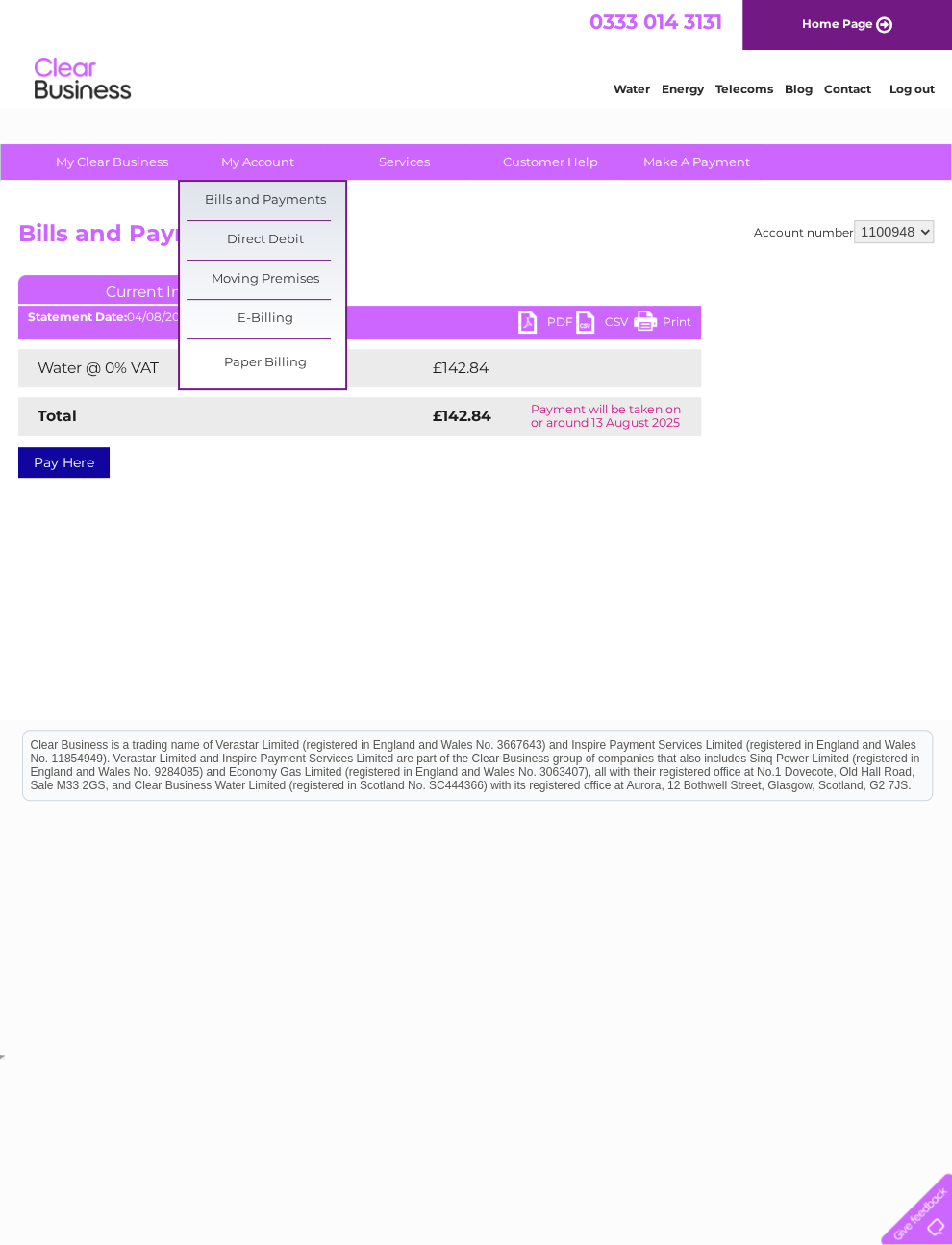 click on "Bills and Payments" at bounding box center [265, 201] 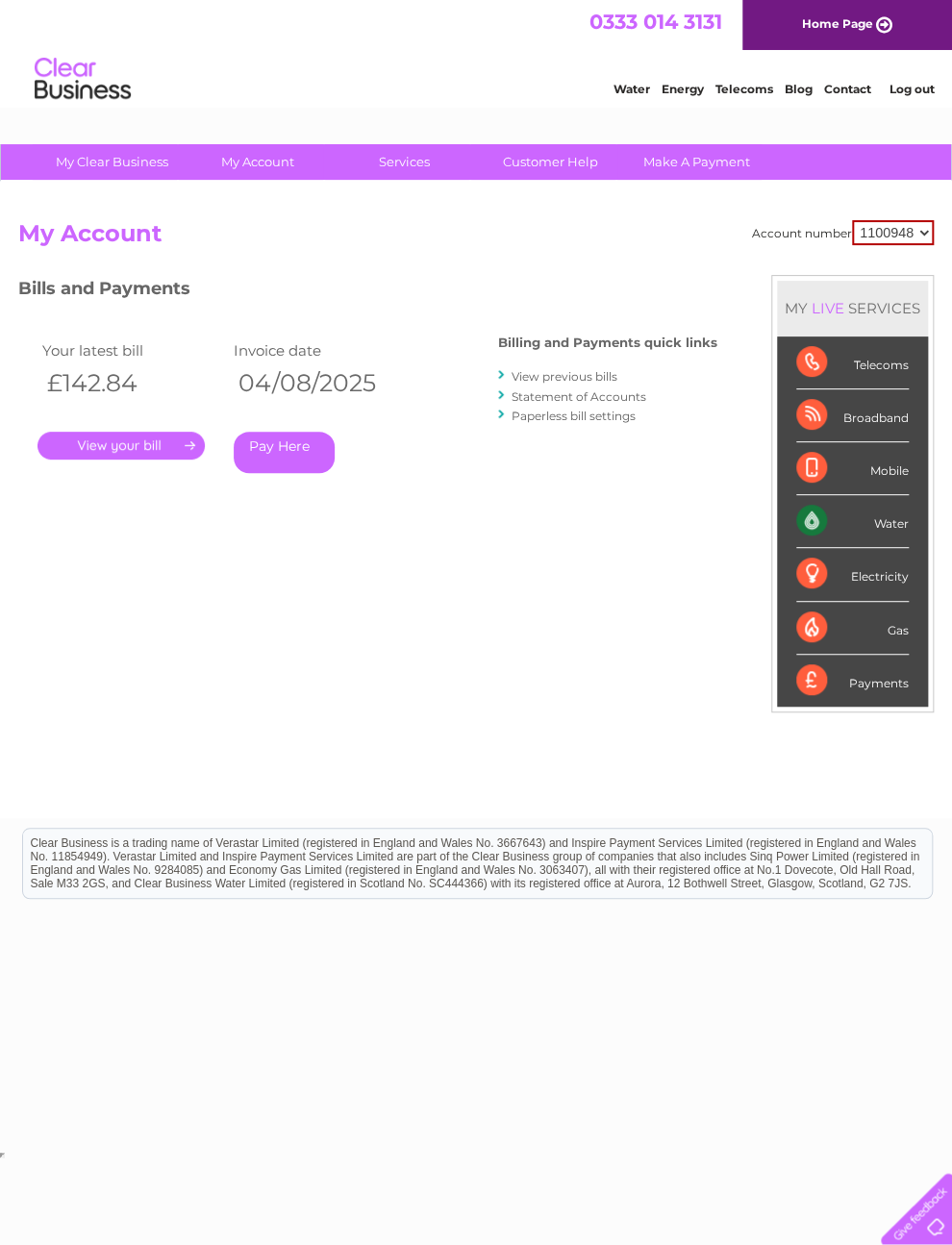 scroll, scrollTop: 0, scrollLeft: 0, axis: both 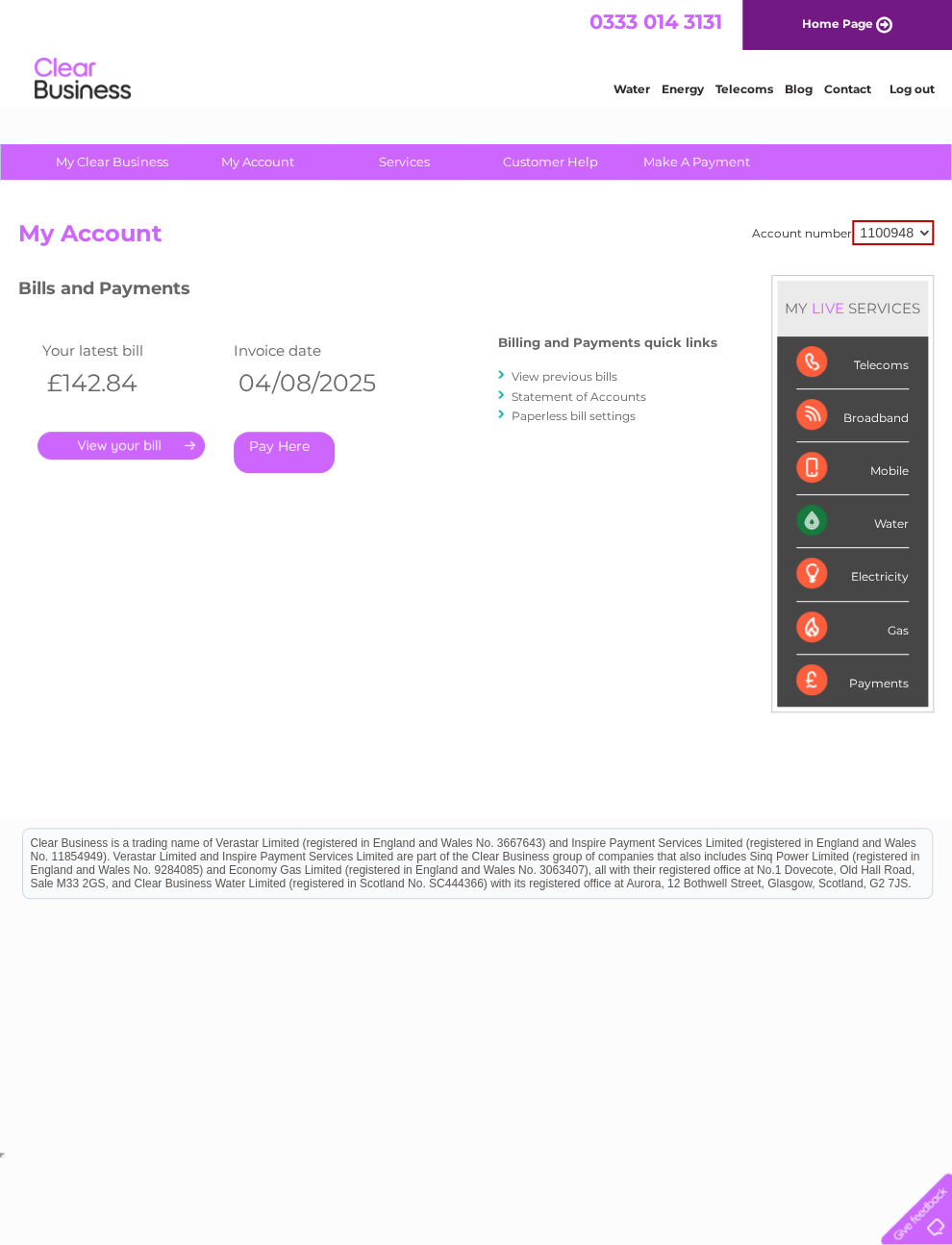 click on "Water" at bounding box center (852, 521) 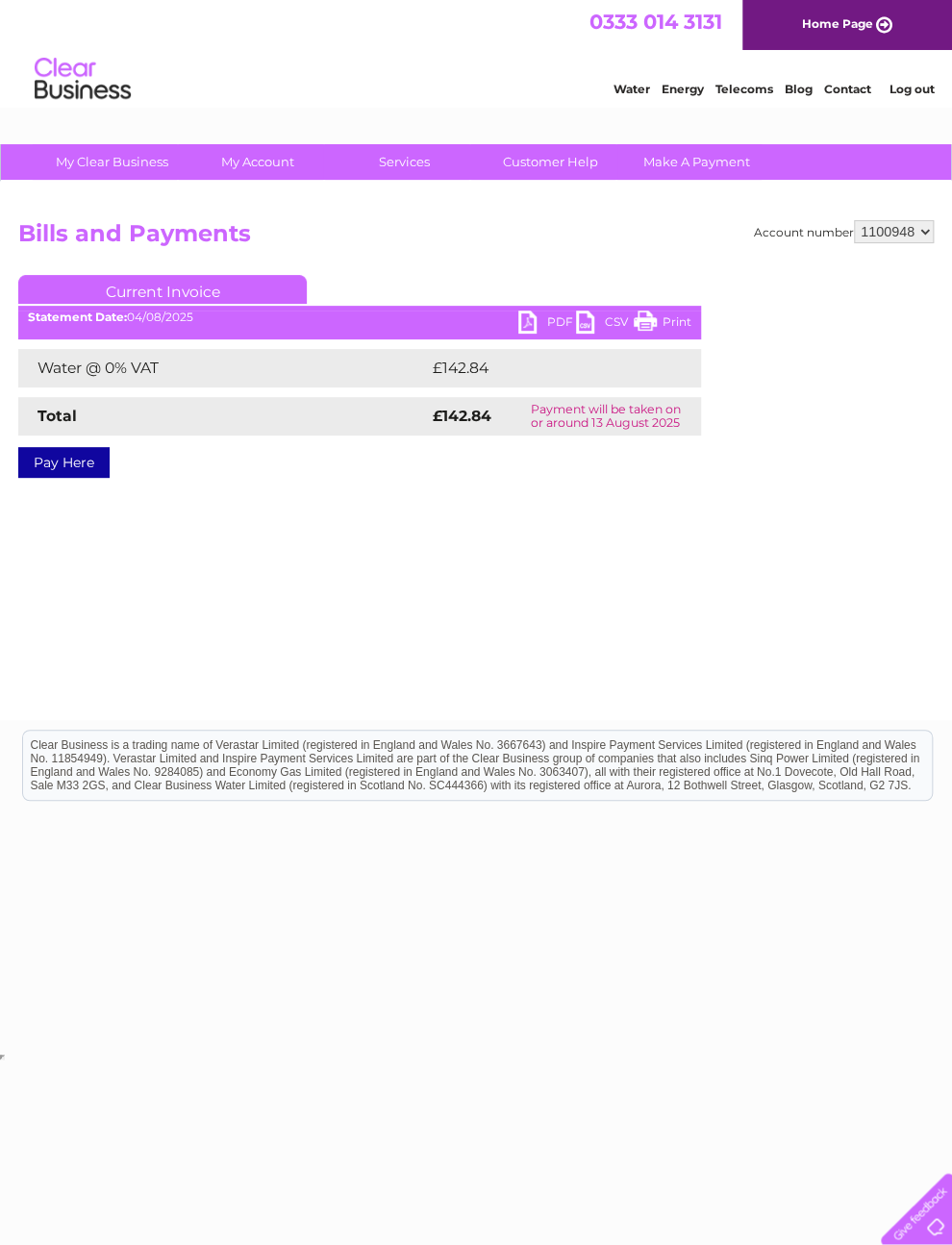 scroll, scrollTop: 0, scrollLeft: 0, axis: both 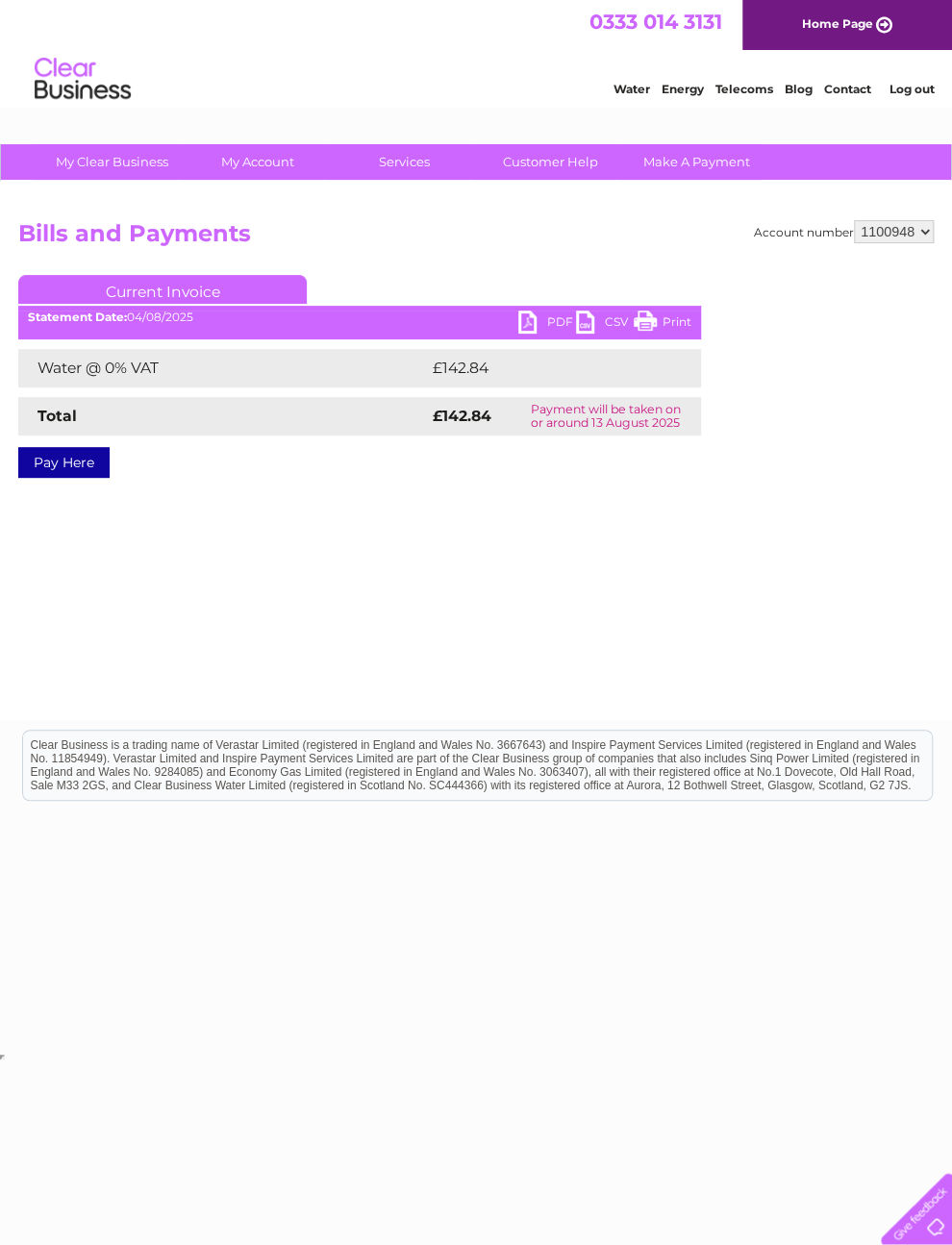 click on "CSV" at bounding box center [605, 324] 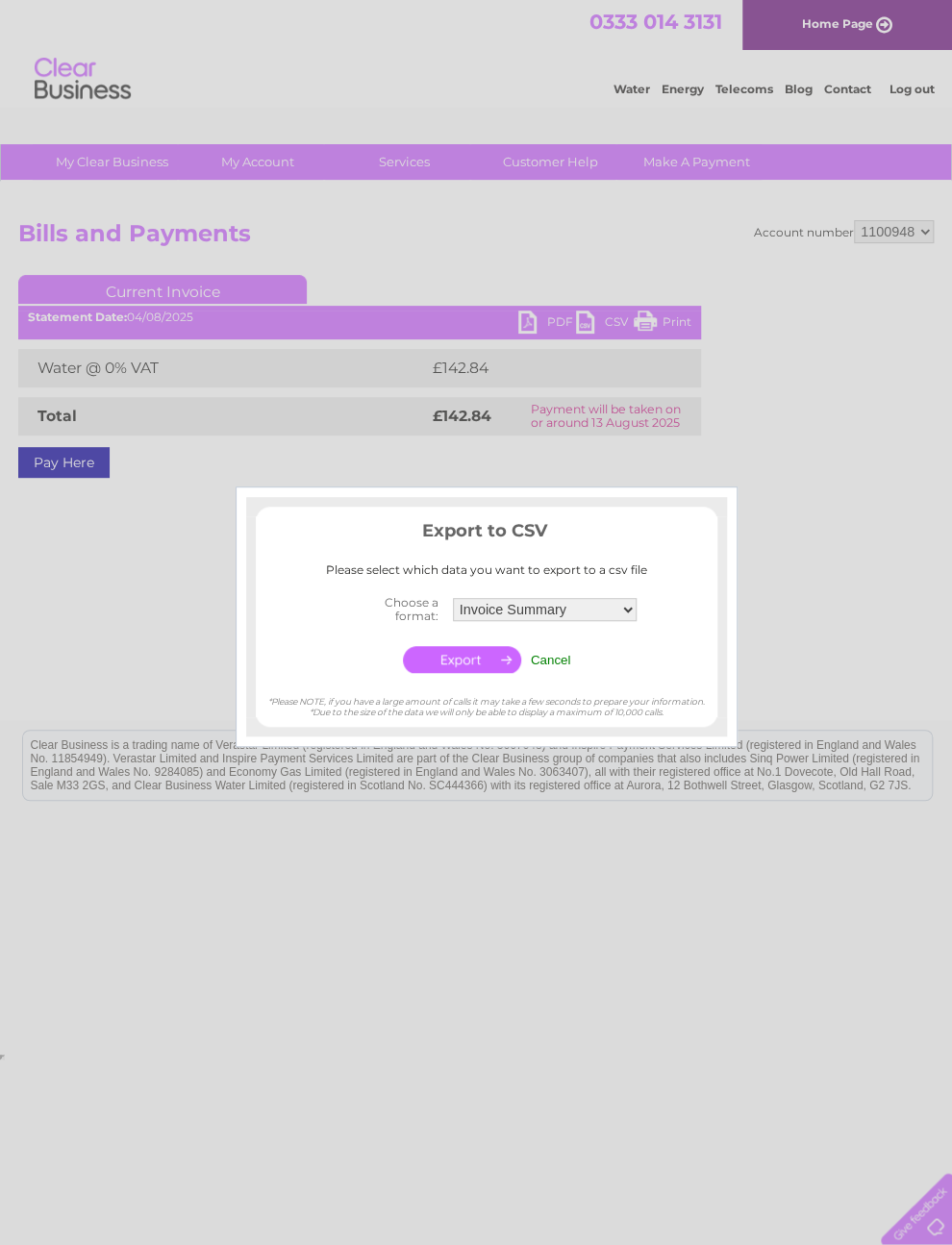 click at bounding box center [476, 622] 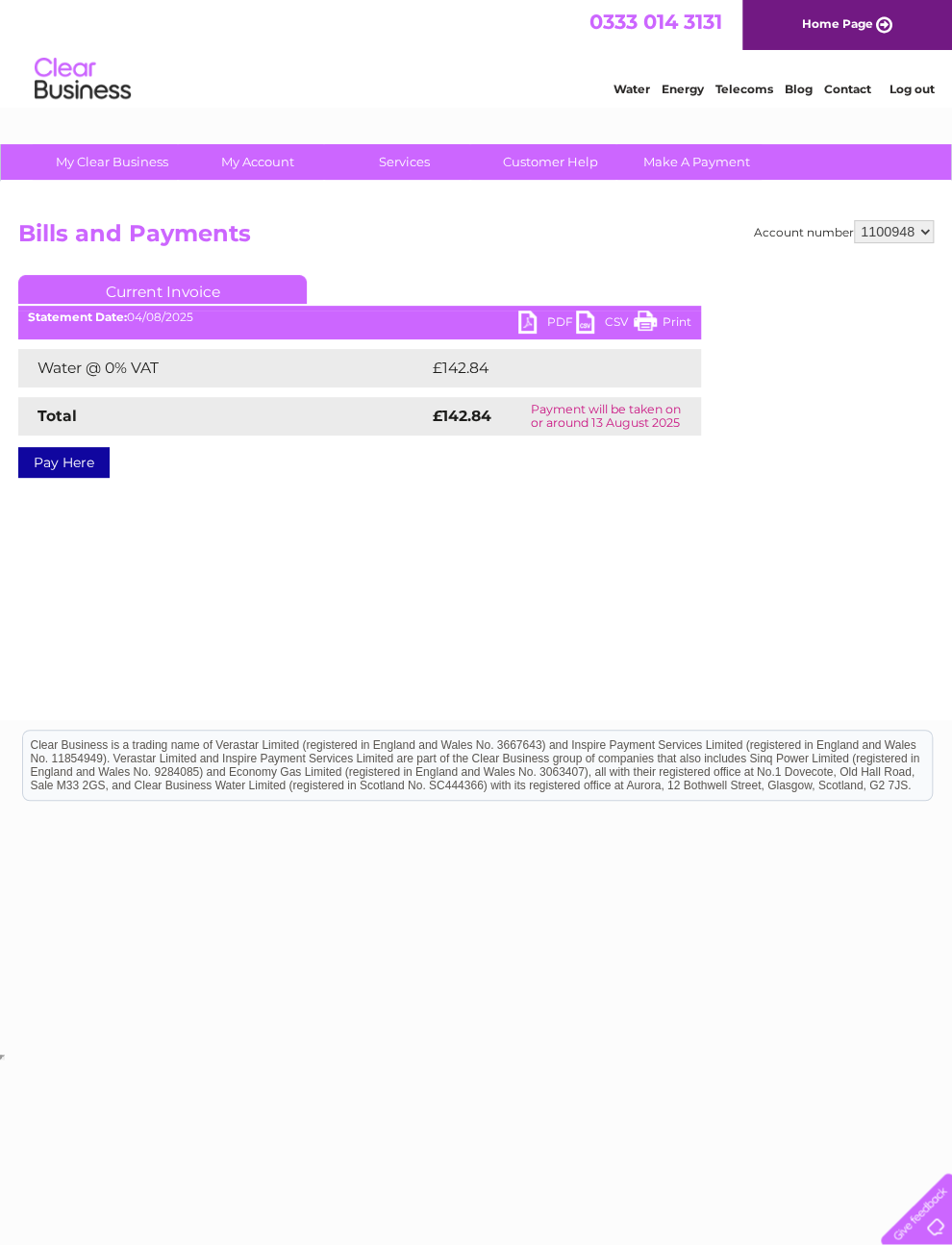 click on "PDF" at bounding box center [547, 324] 